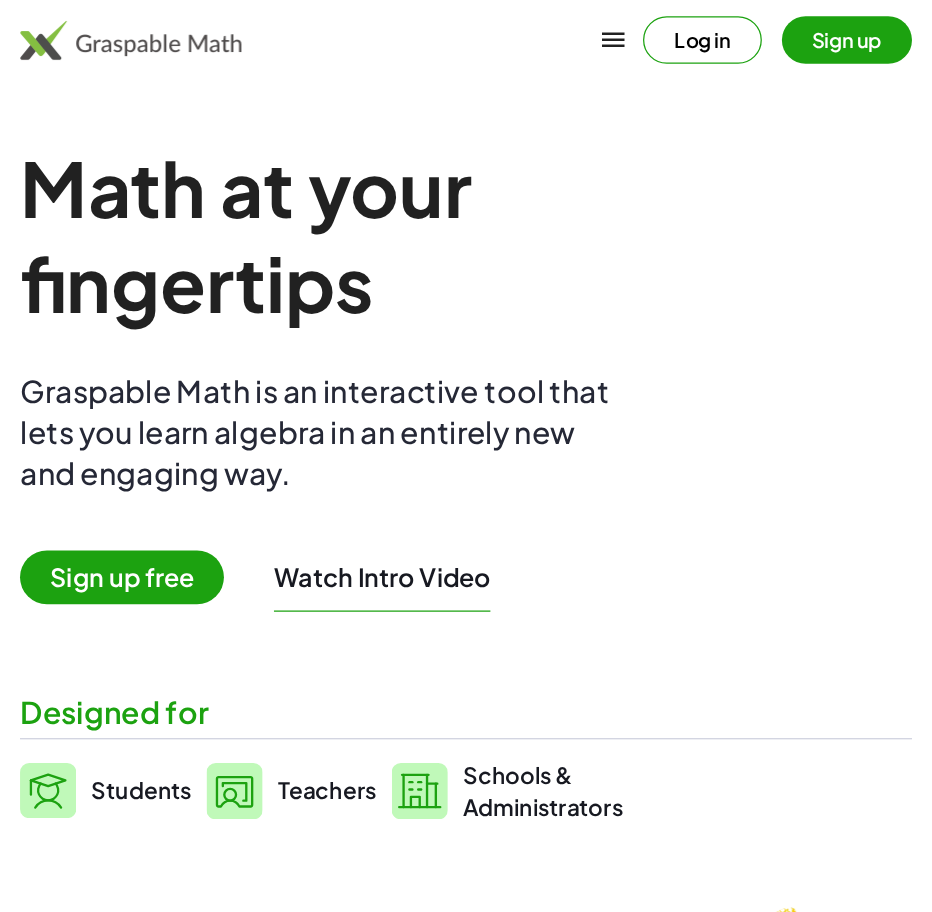 scroll, scrollTop: 0, scrollLeft: 0, axis: both 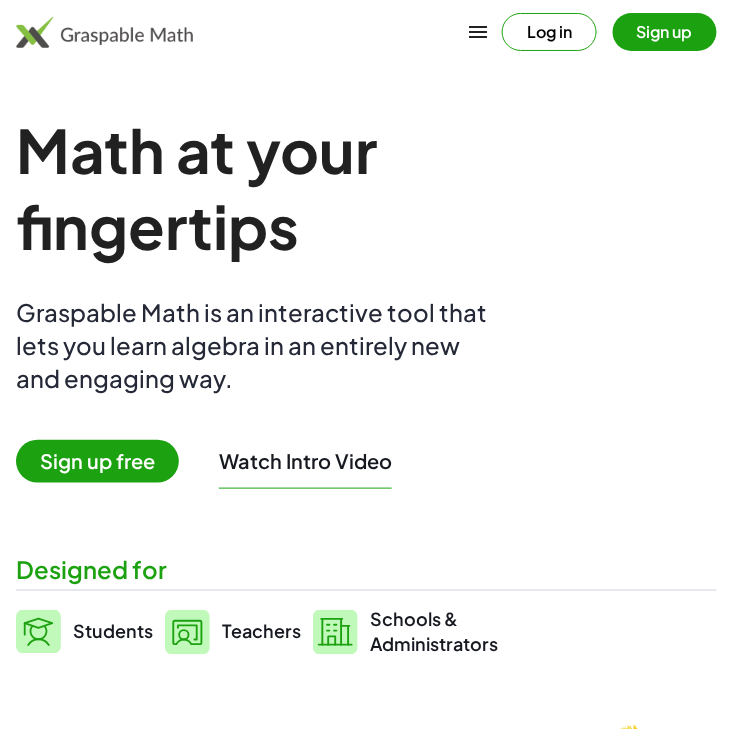 click on "Log in" at bounding box center [549, 32] 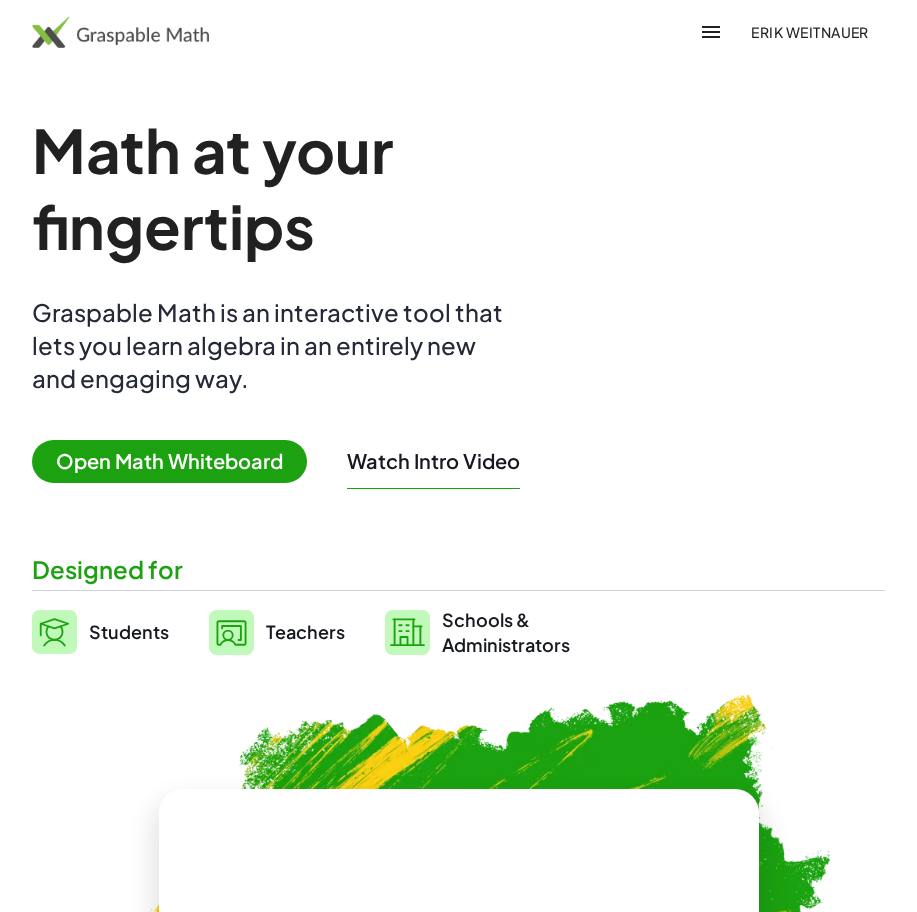 click on "Math at your fingertips Graspable Math is an interactive tool that lets you learn algebra in an entirely new and engaging way. Open Math Whiteboard  Watch Intro Video   Designed for  Students Teachers Schools &   Administrators" at bounding box center (458, 384) 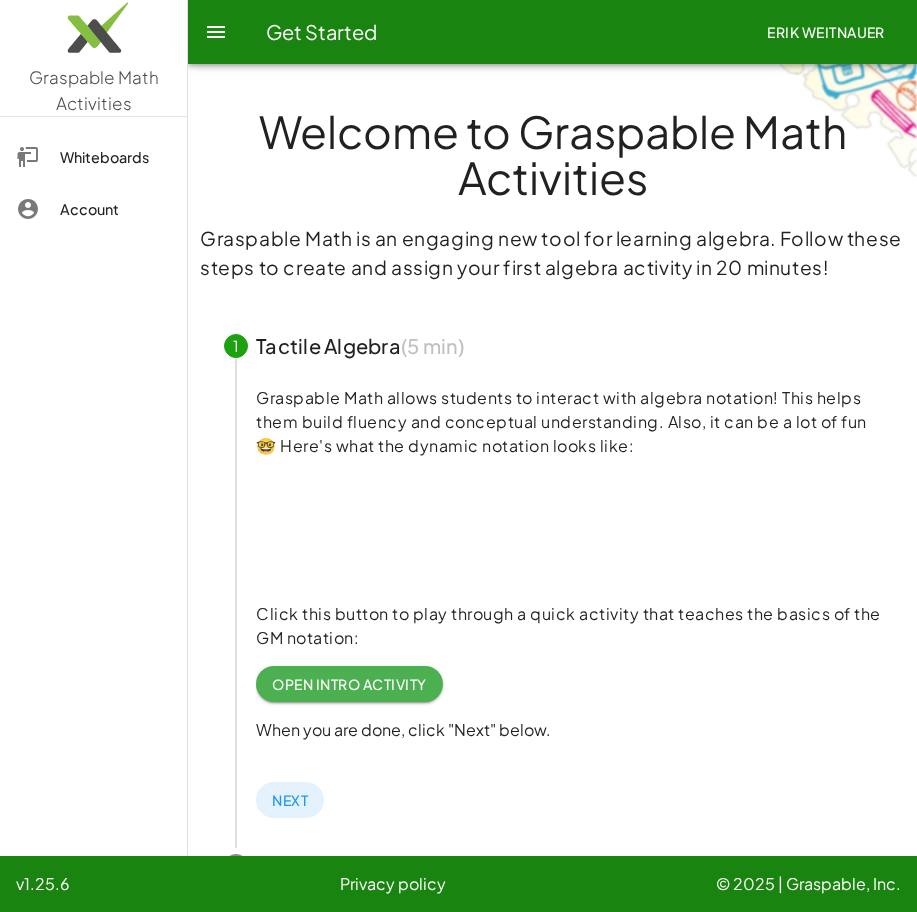 click on "Erik Weitnauer" 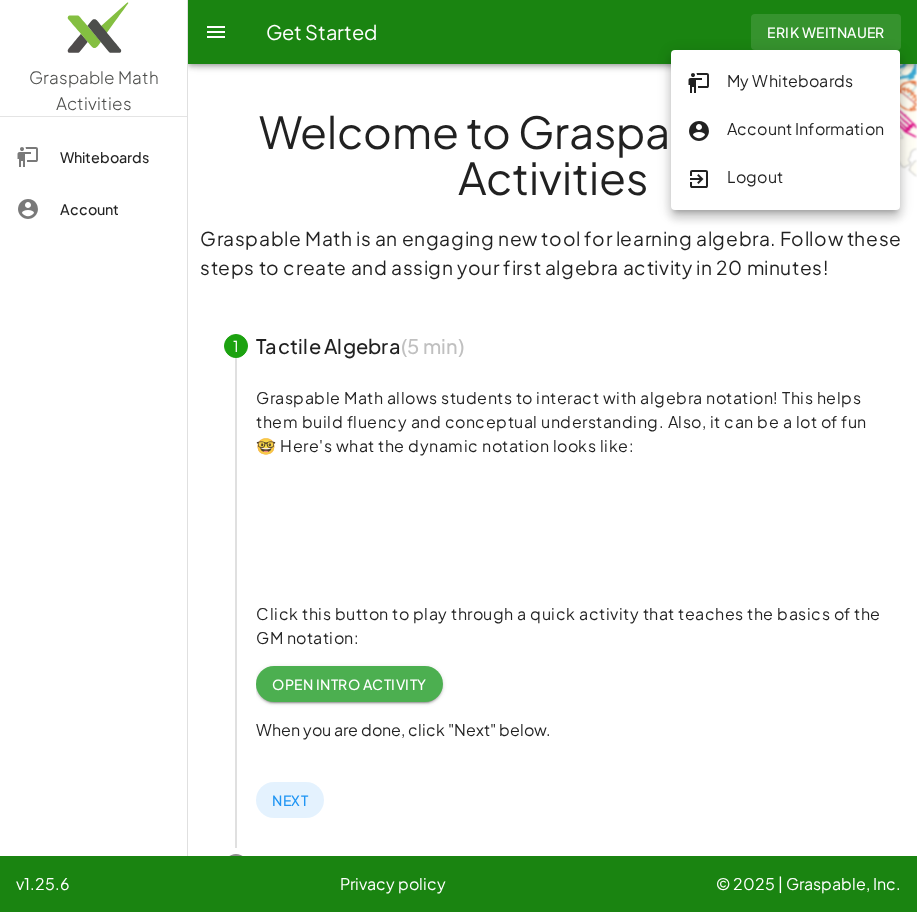 click on "Logout" 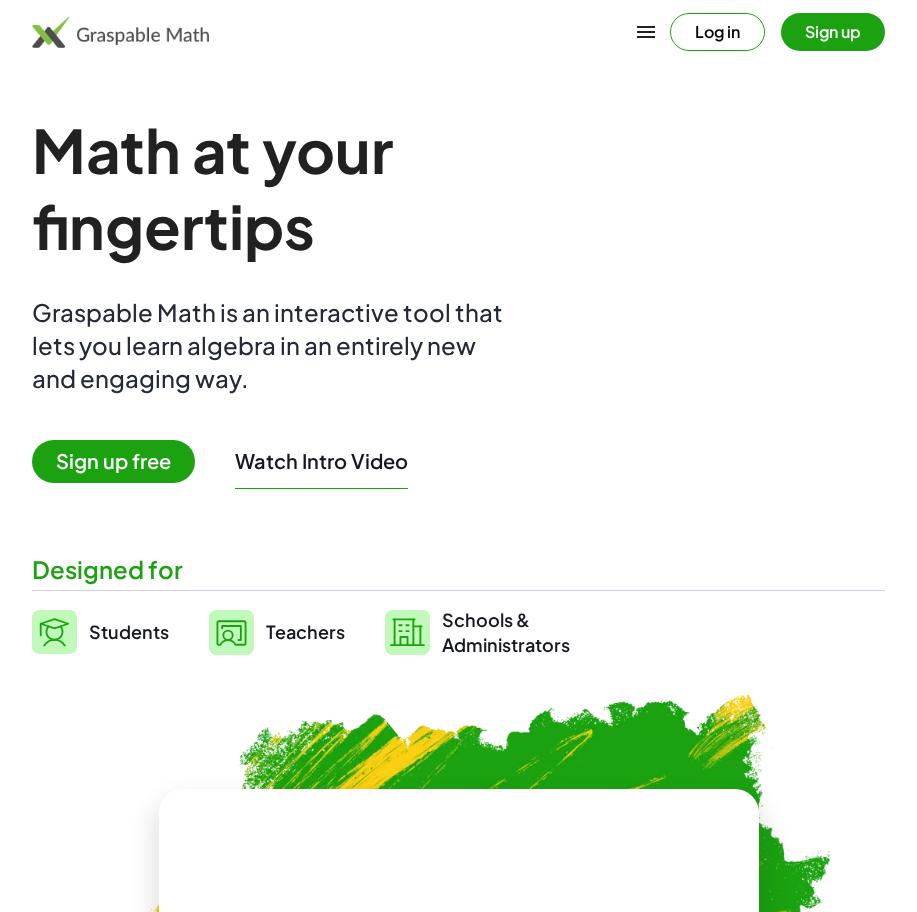 click on "Sign up" at bounding box center [833, 32] 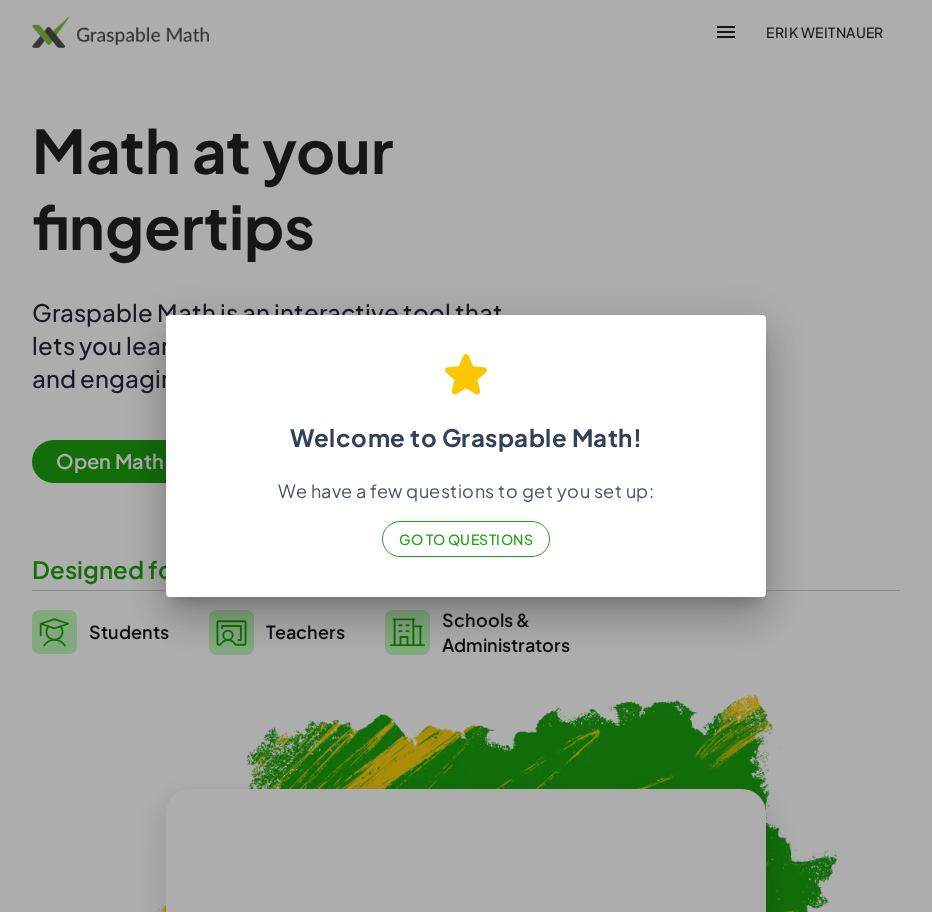 click at bounding box center [466, 456] 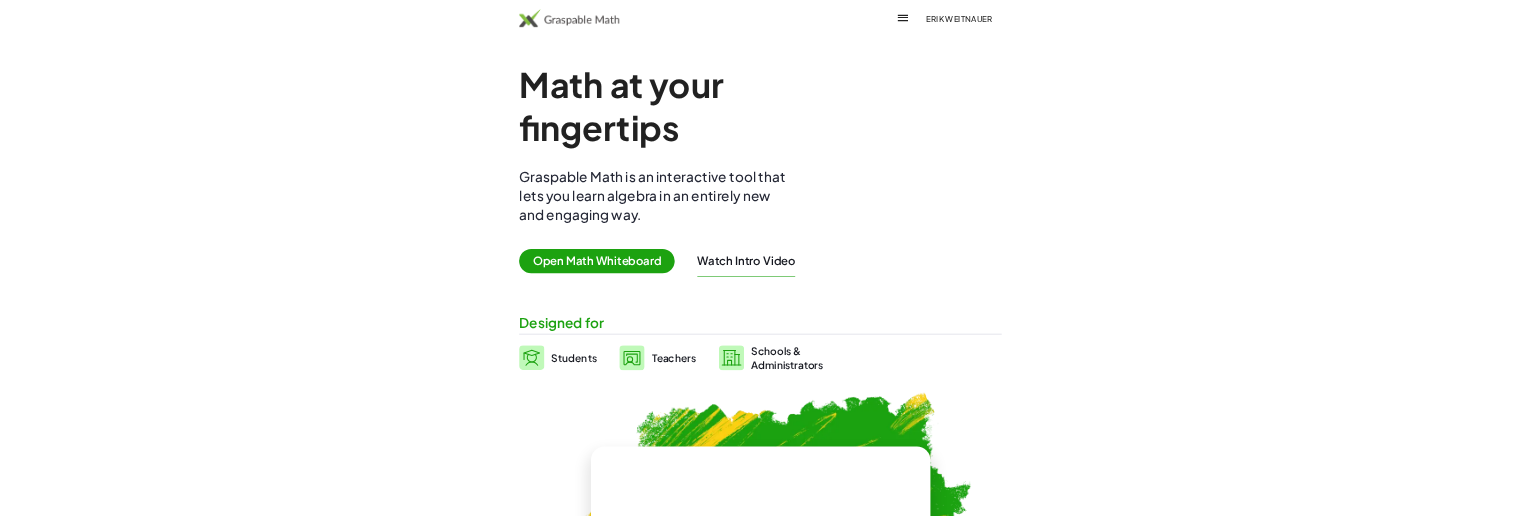 scroll, scrollTop: 0, scrollLeft: 0, axis: both 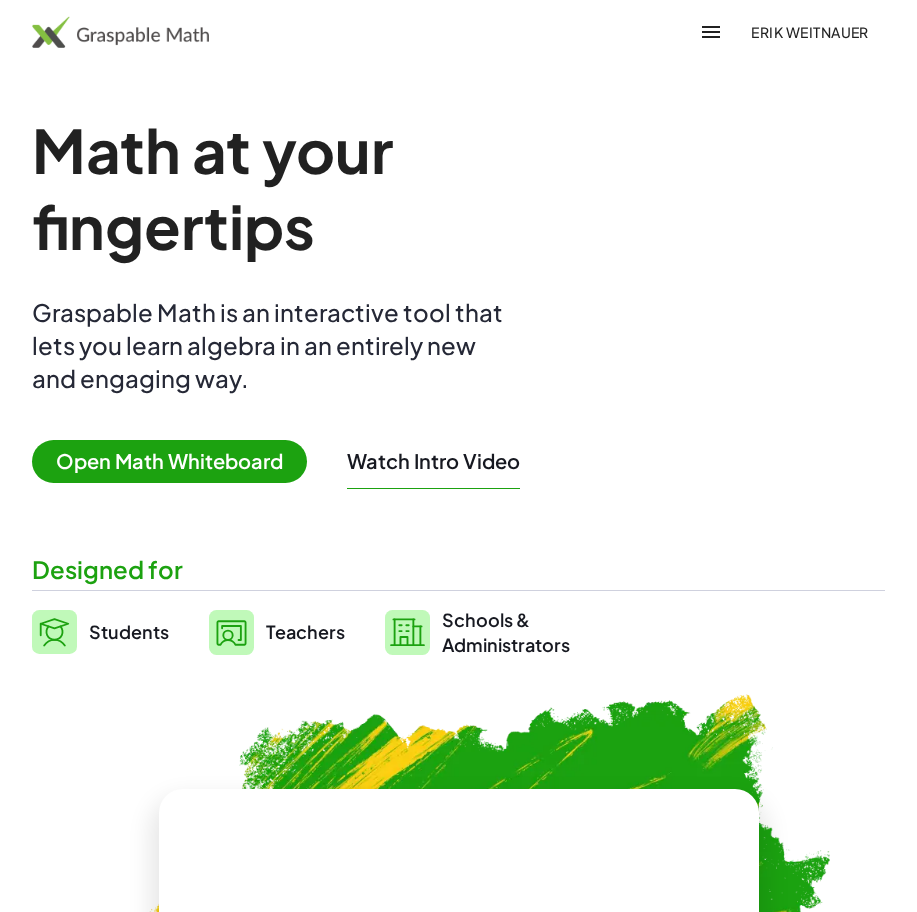 click on "Teachers" at bounding box center (305, 632) 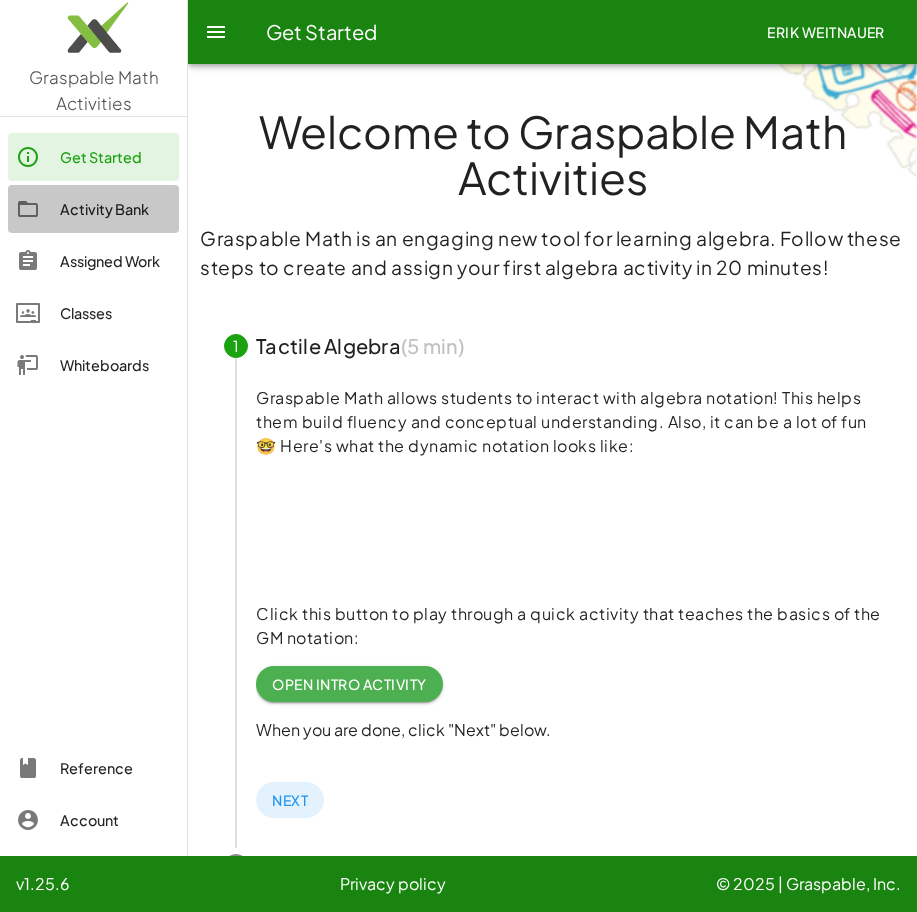 click on "Activity Bank" 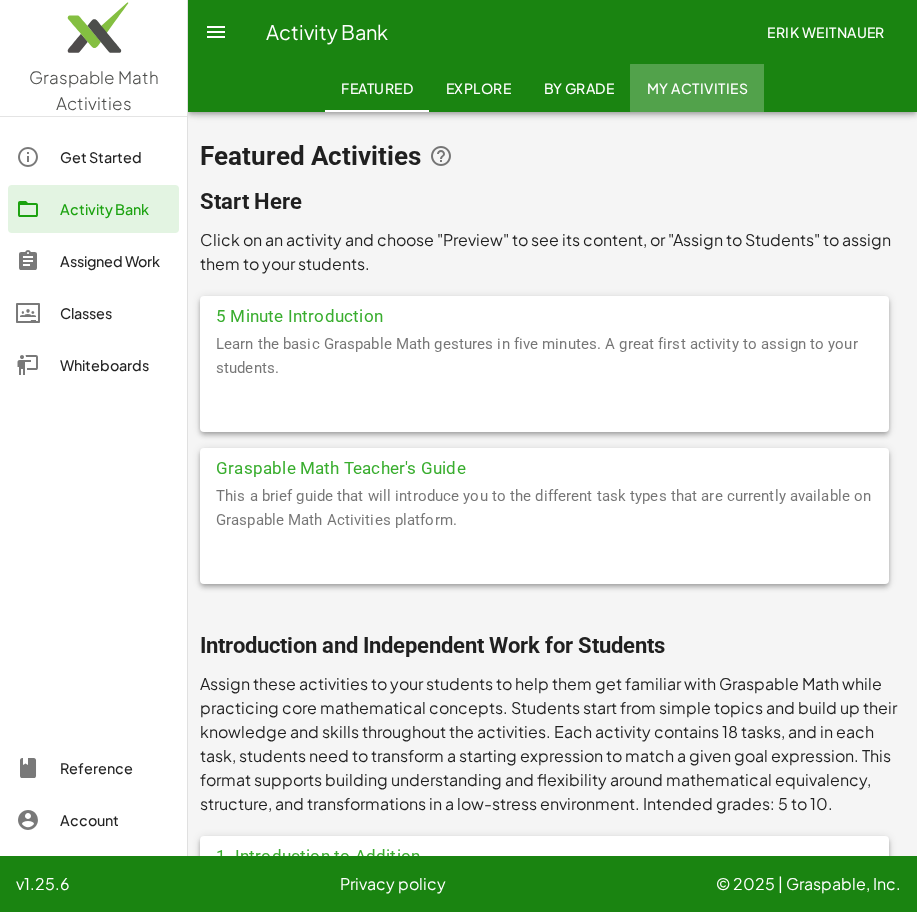 click on "My Activities" 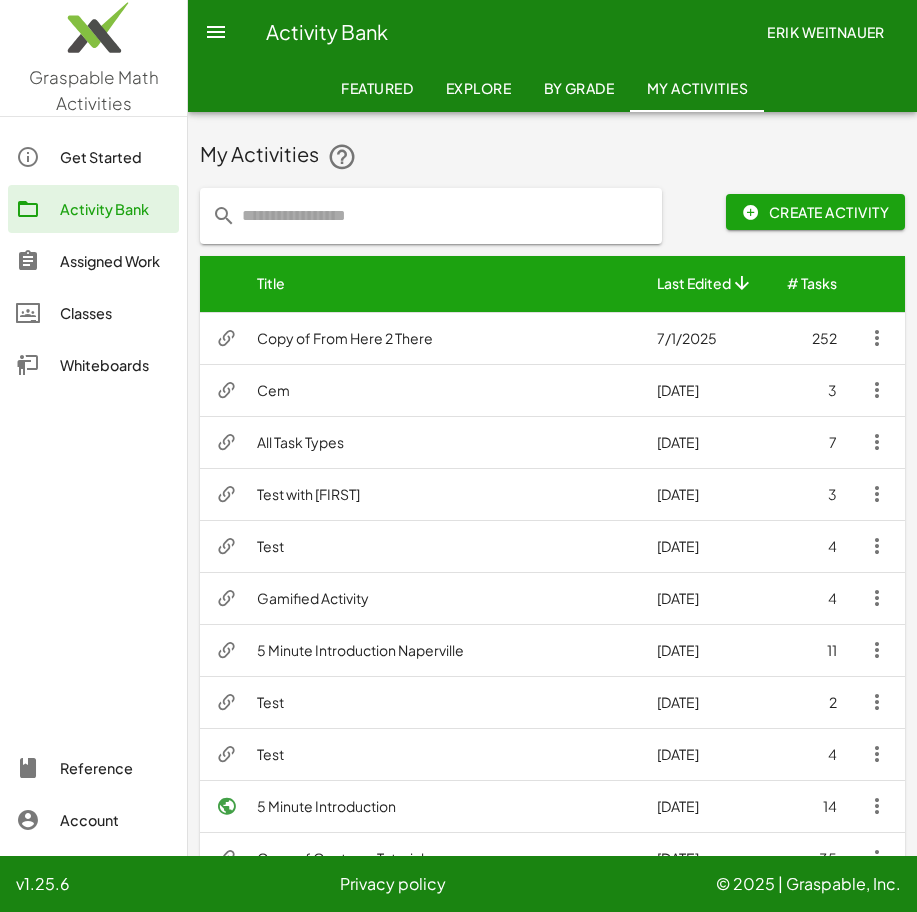 click on "Assigned Work" 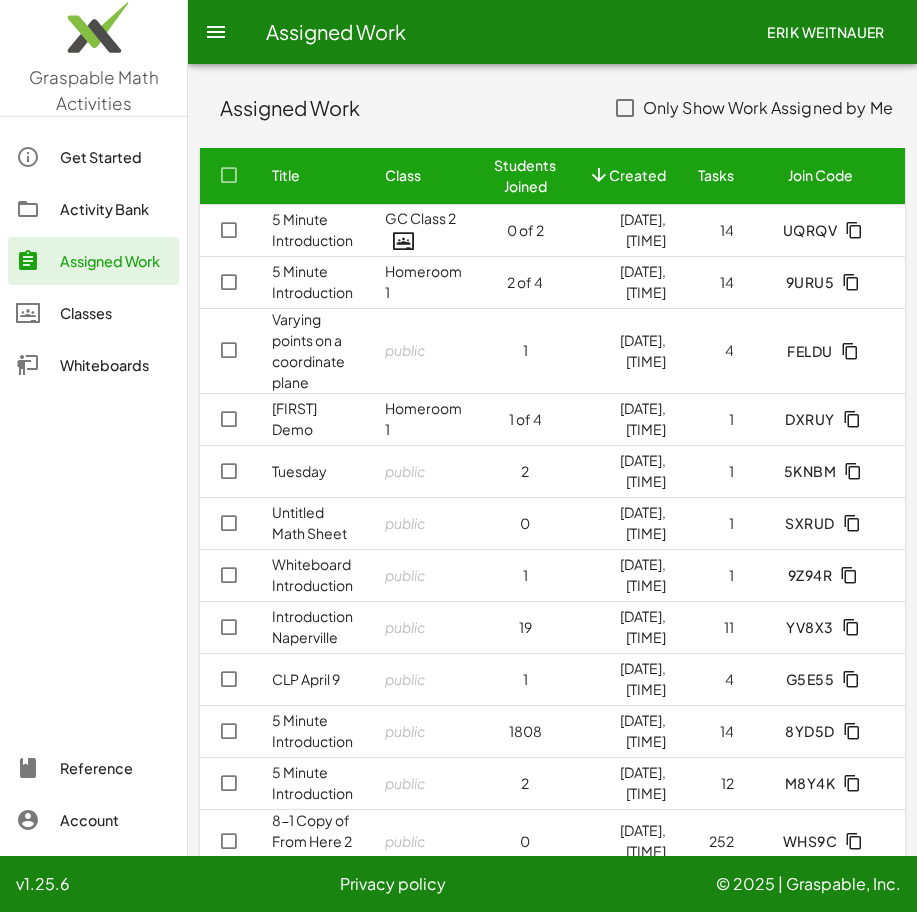 click on "5 Minute Introduction" at bounding box center (312, 281) 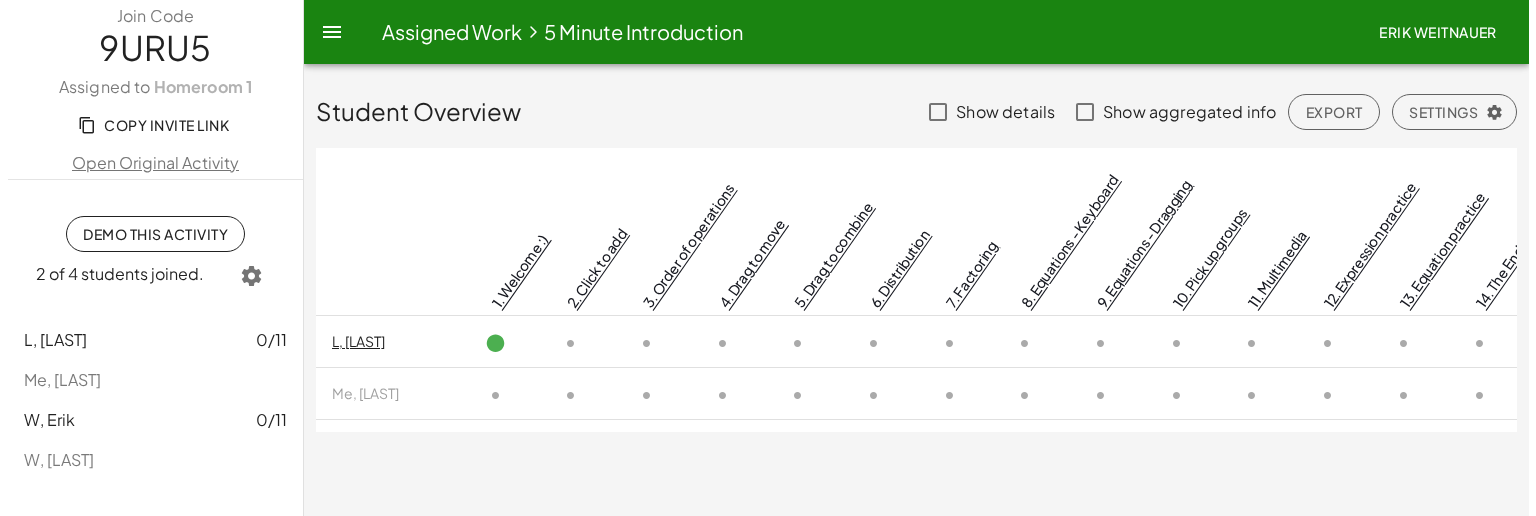 scroll, scrollTop: 0, scrollLeft: 0, axis: both 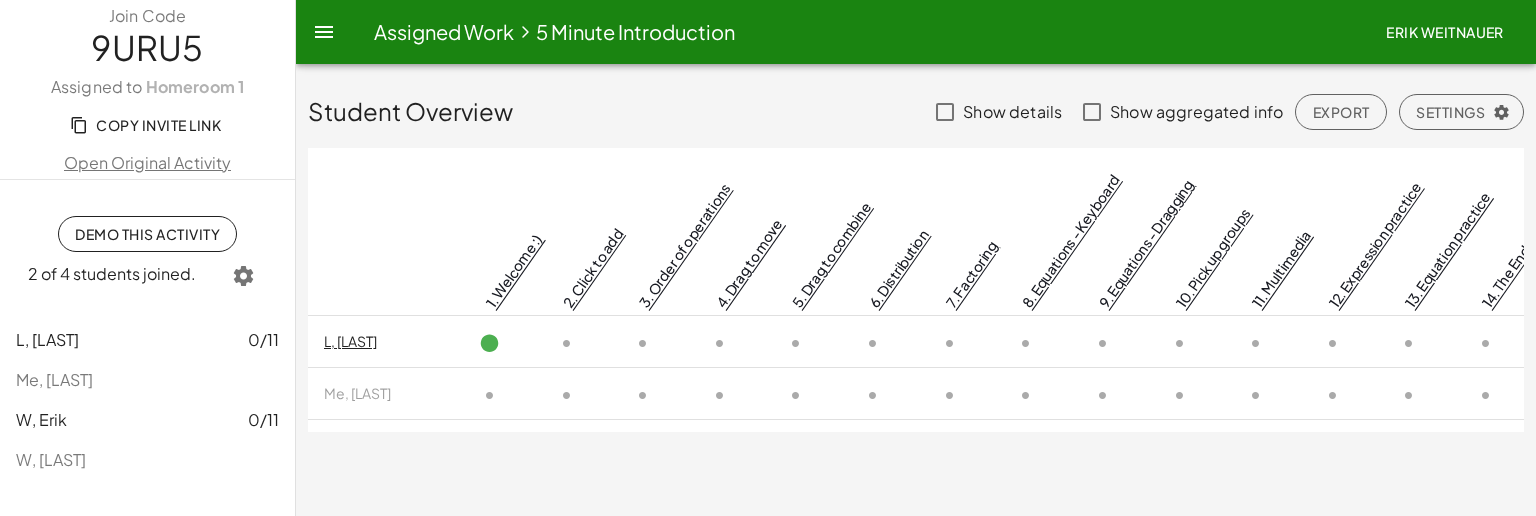 click at bounding box center [324, 32] 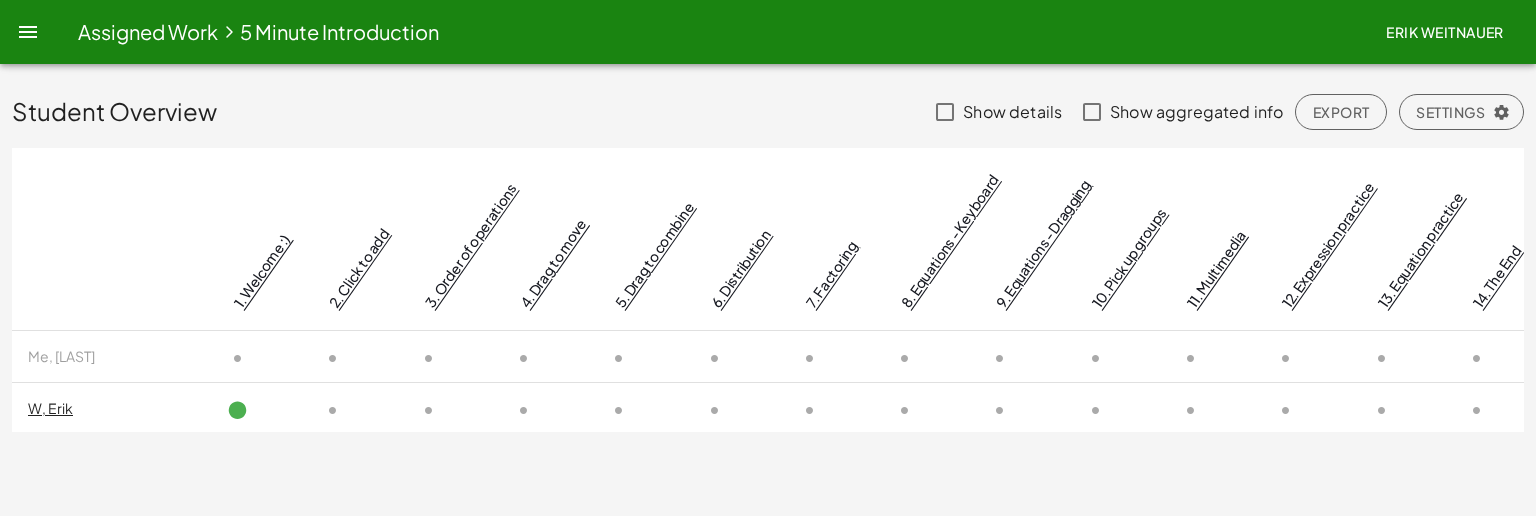 scroll, scrollTop: 0, scrollLeft: 0, axis: both 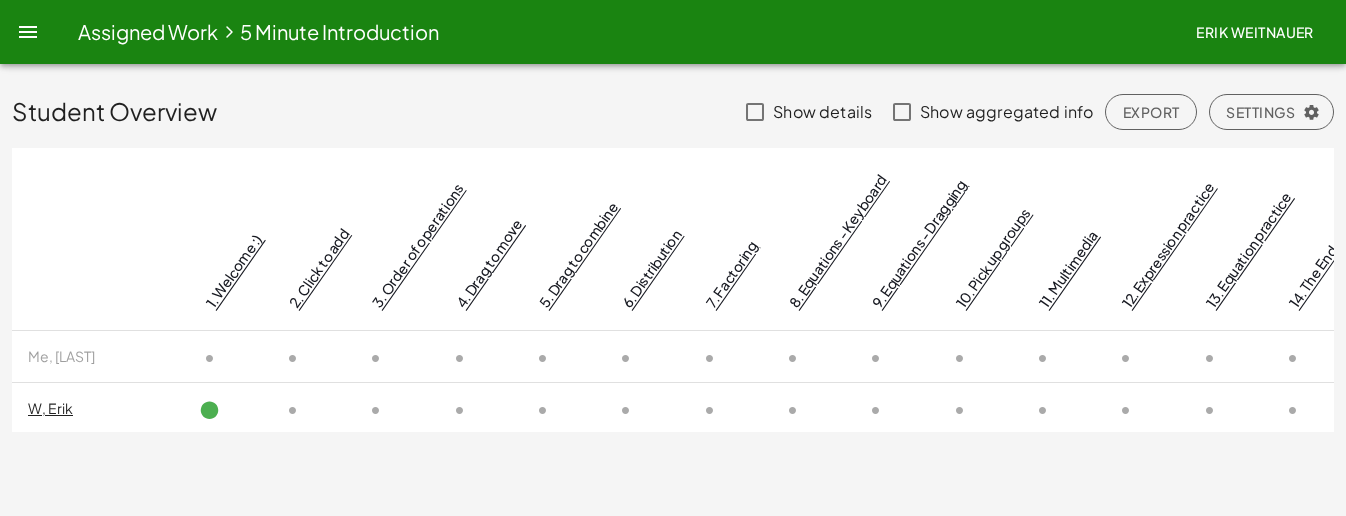 drag, startPoint x: 1089, startPoint y: 411, endPoint x: 1160, endPoint y: 408, distance: 71.063354 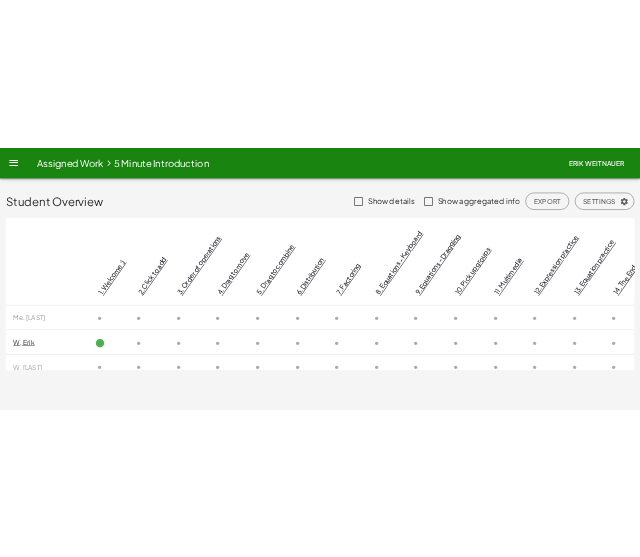 scroll, scrollTop: 0, scrollLeft: 0, axis: both 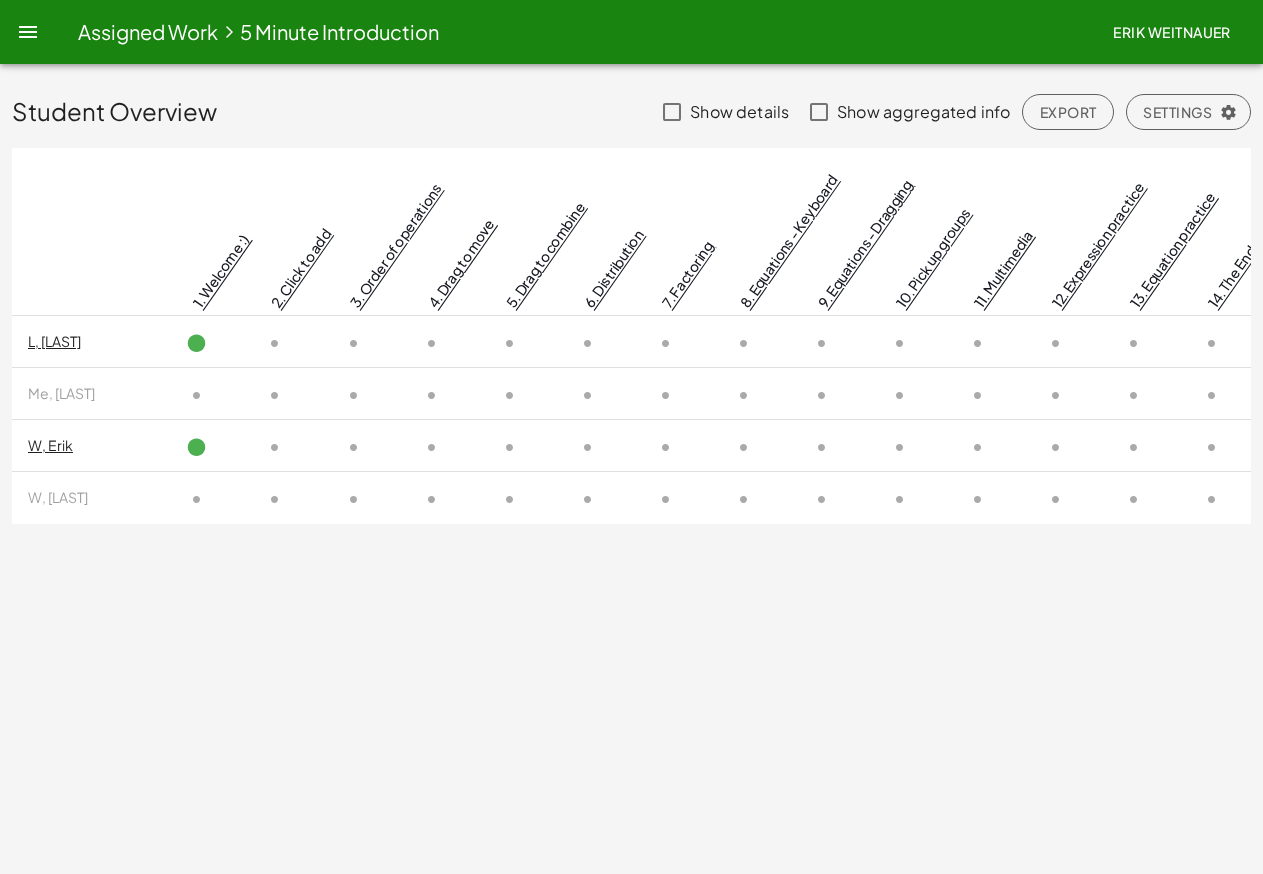 drag, startPoint x: 1258, startPoint y: 608, endPoint x: 1522, endPoint y: 607, distance: 264.0019 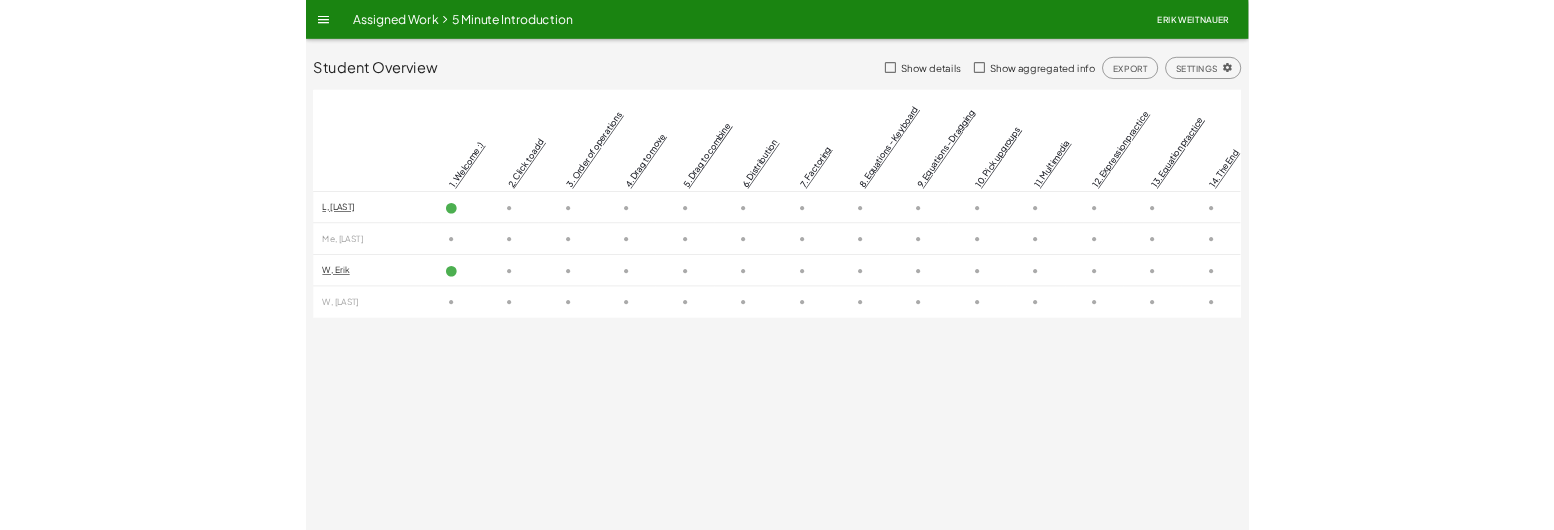 scroll, scrollTop: 0, scrollLeft: 0, axis: both 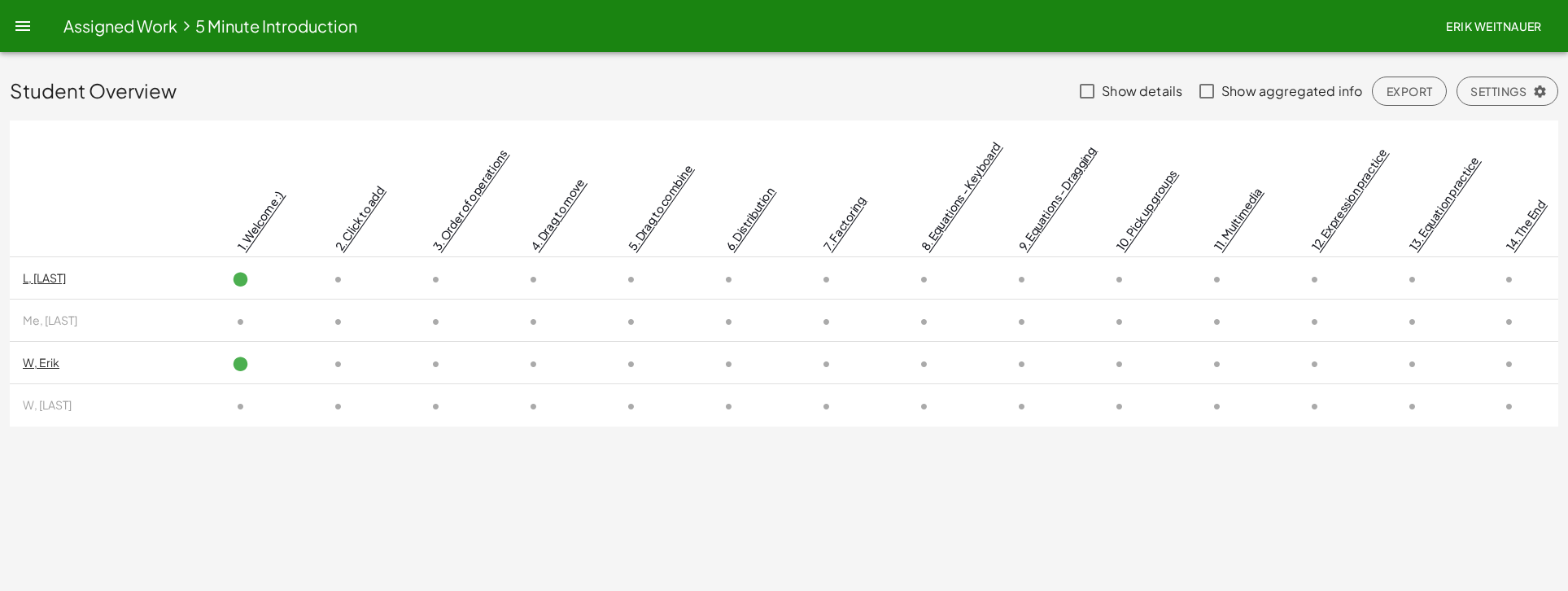 click at bounding box center [23, 26] 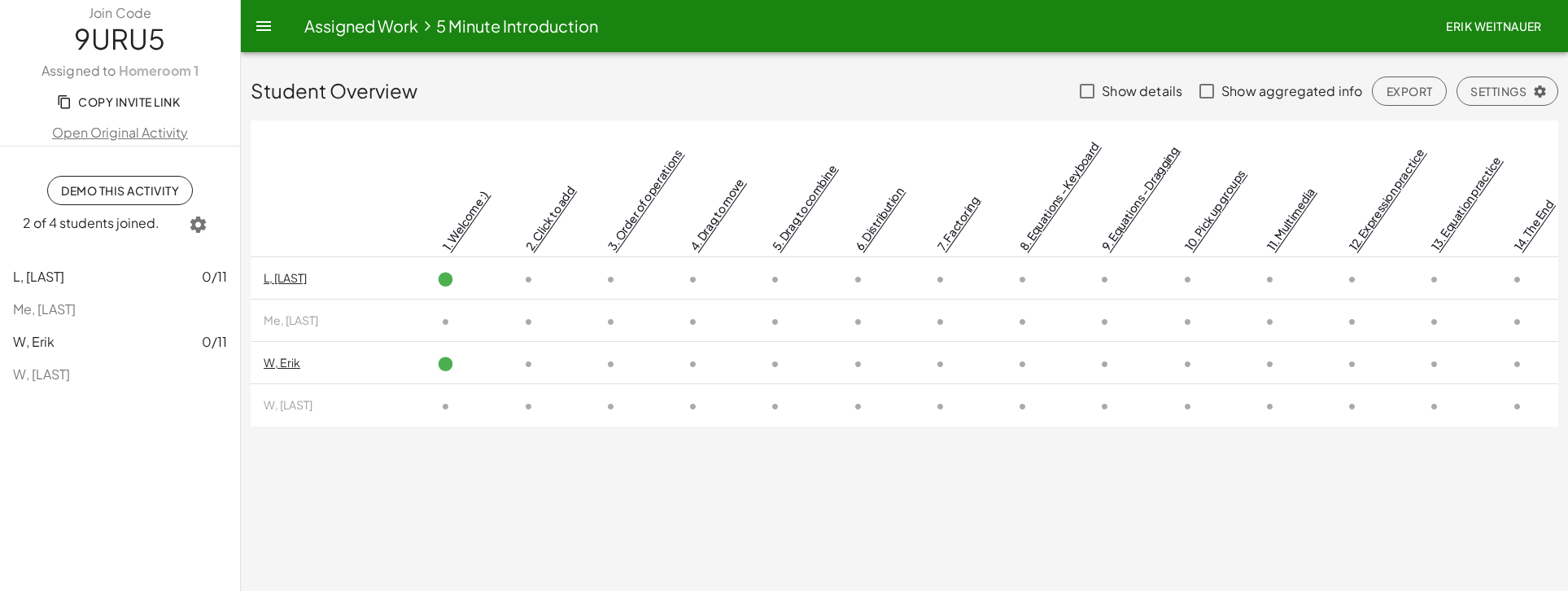 type 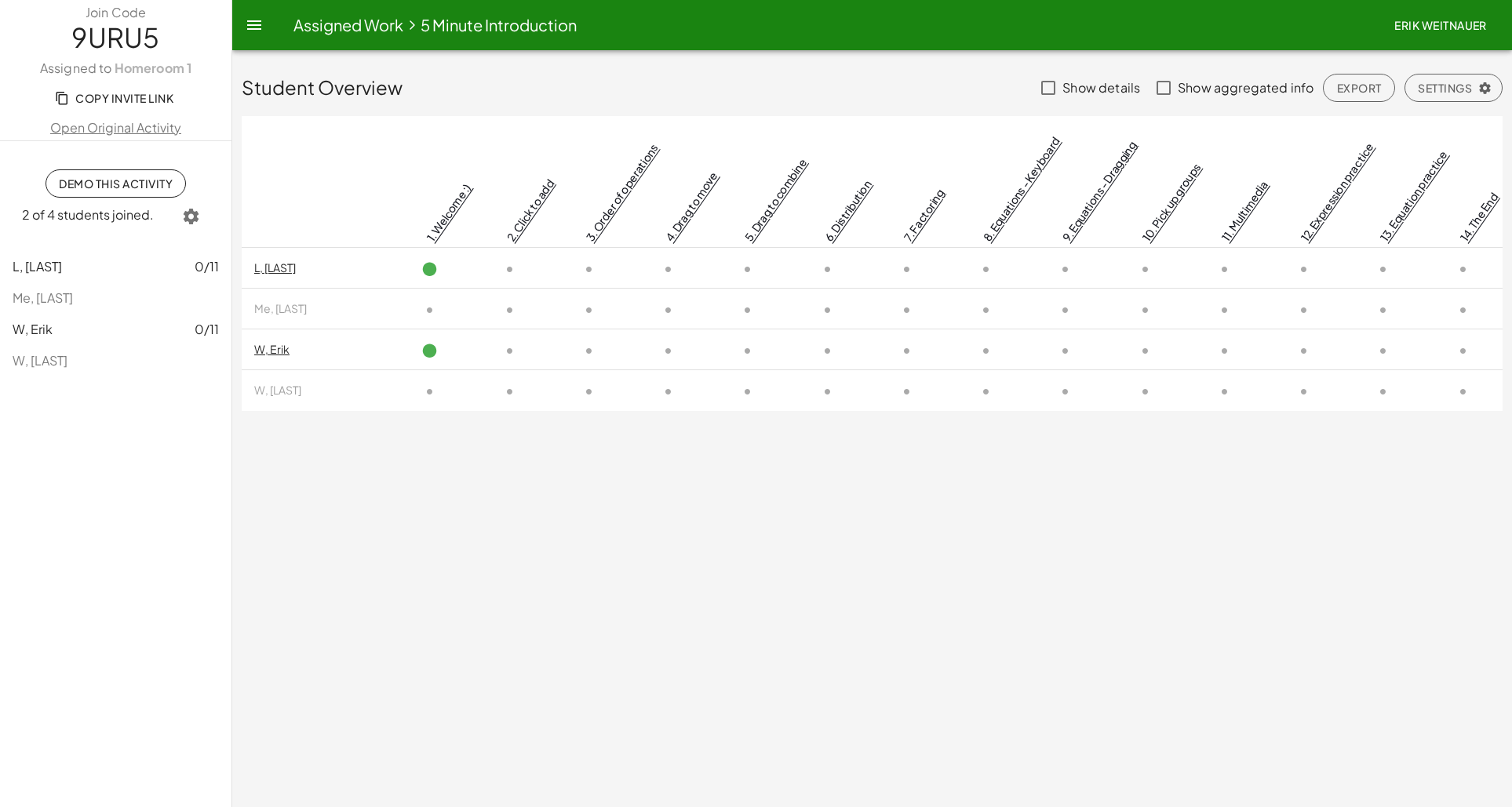 click at bounding box center [429, 269] 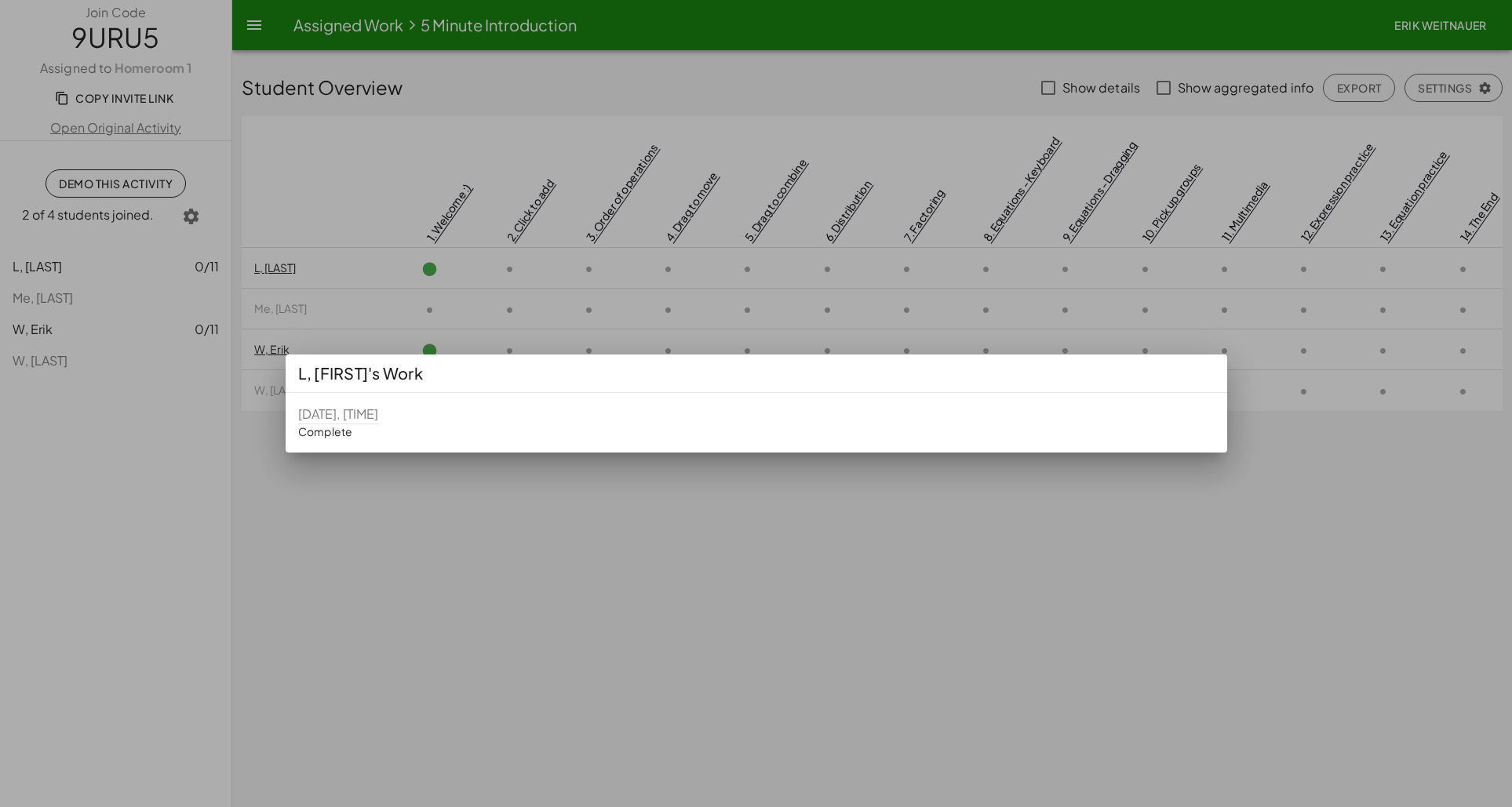 click at bounding box center (756, 403) 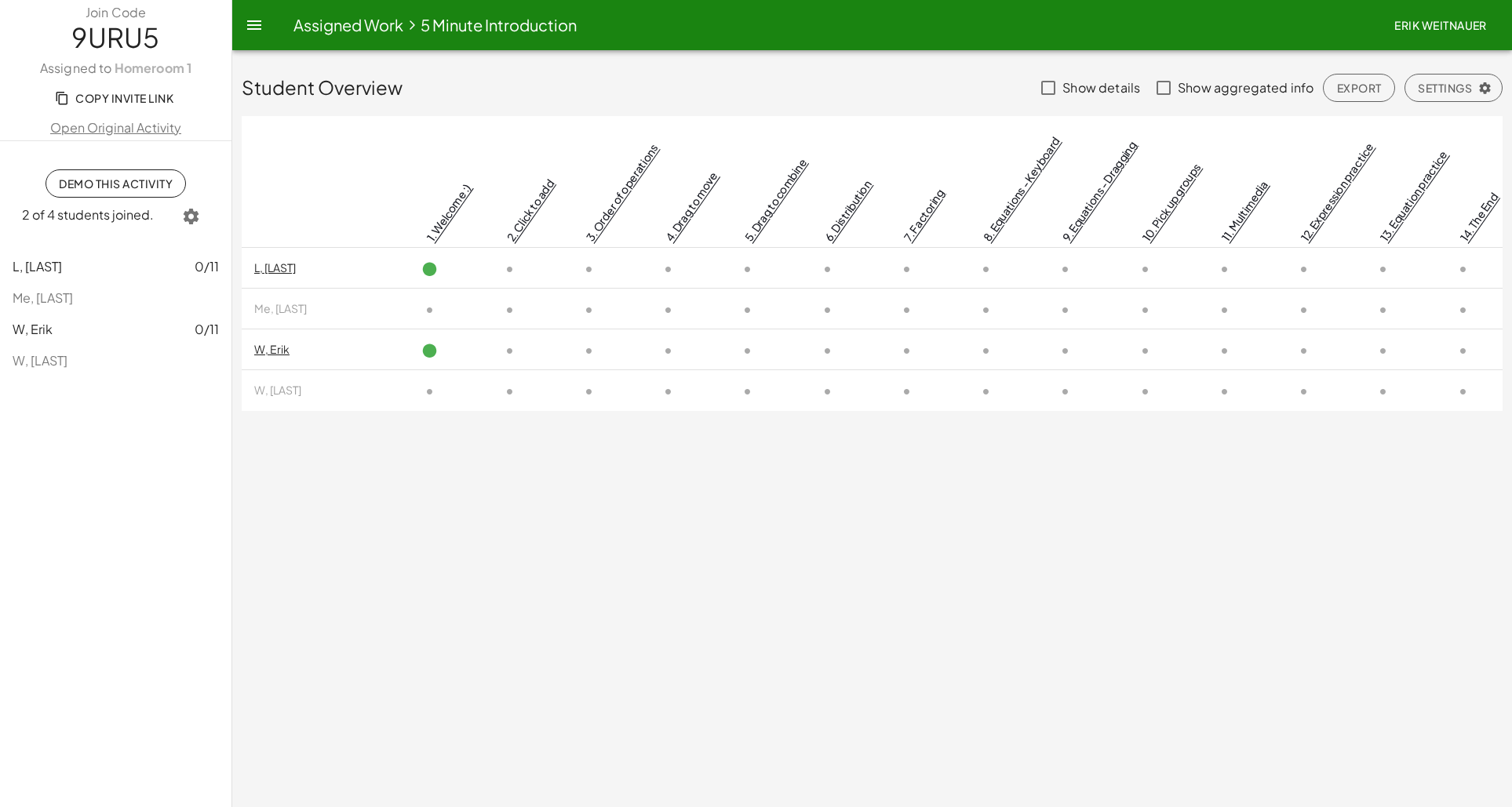click 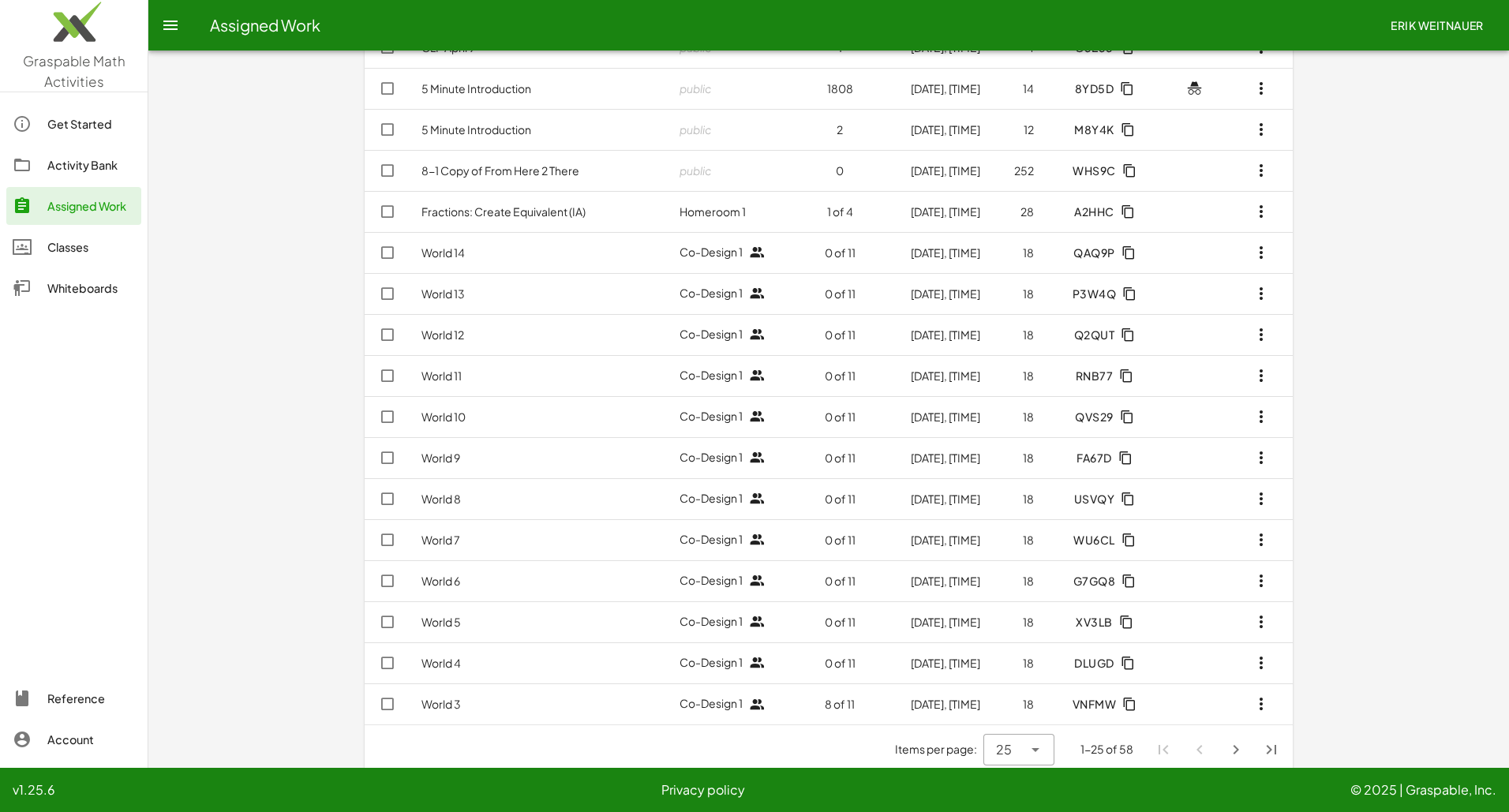 scroll, scrollTop: 466, scrollLeft: 0, axis: vertical 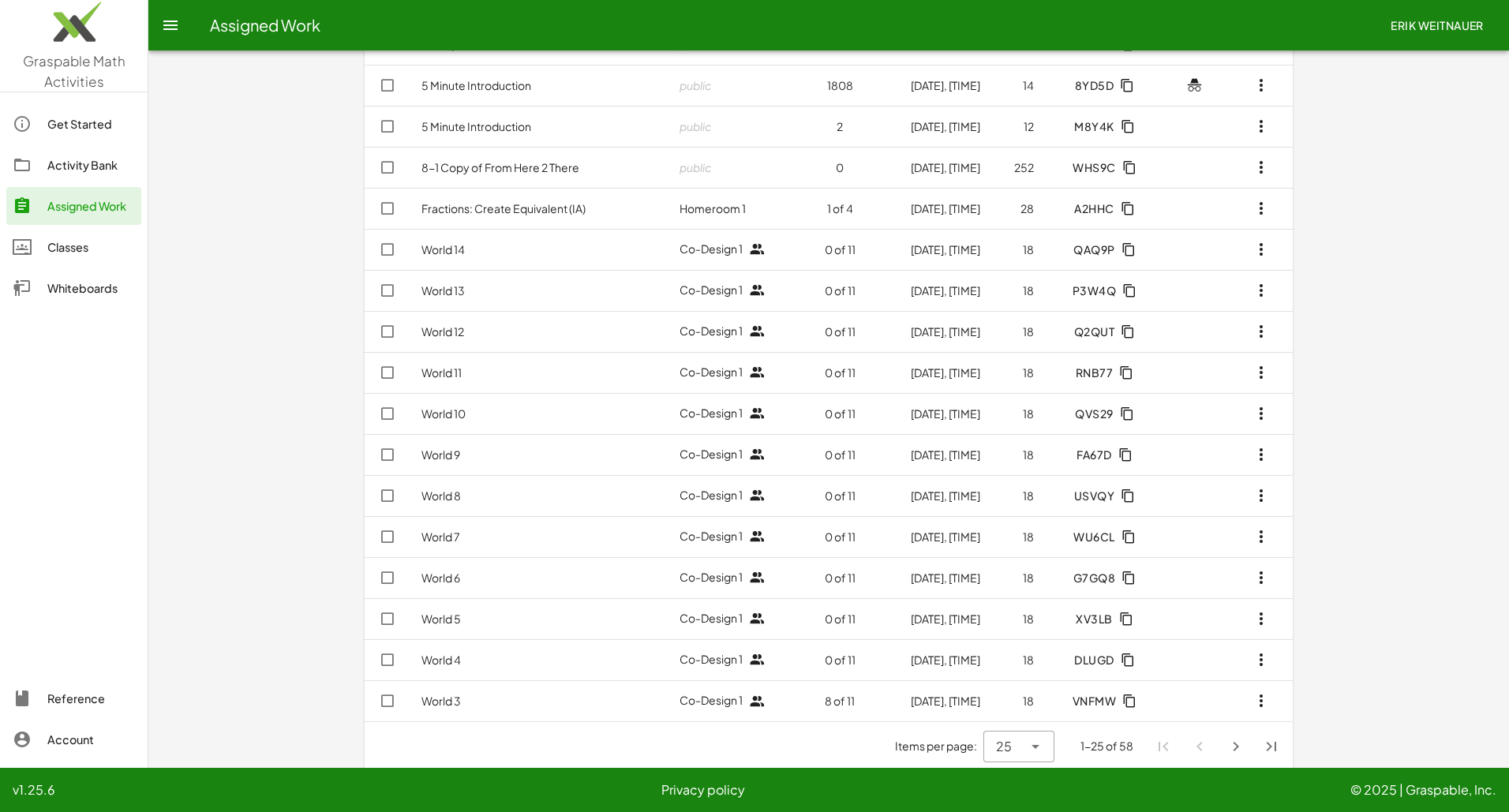 click on "World 3" 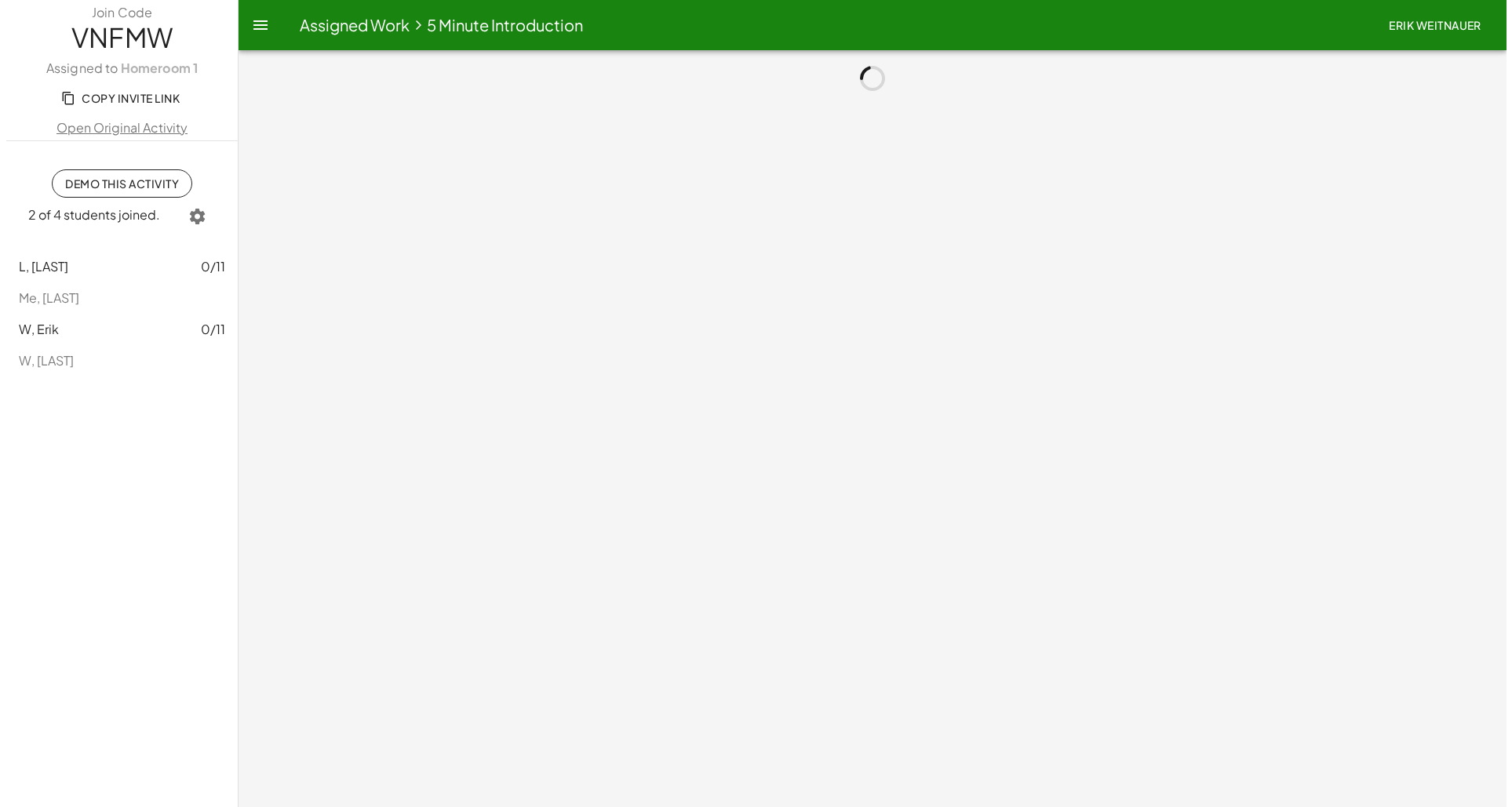 scroll, scrollTop: 0, scrollLeft: 0, axis: both 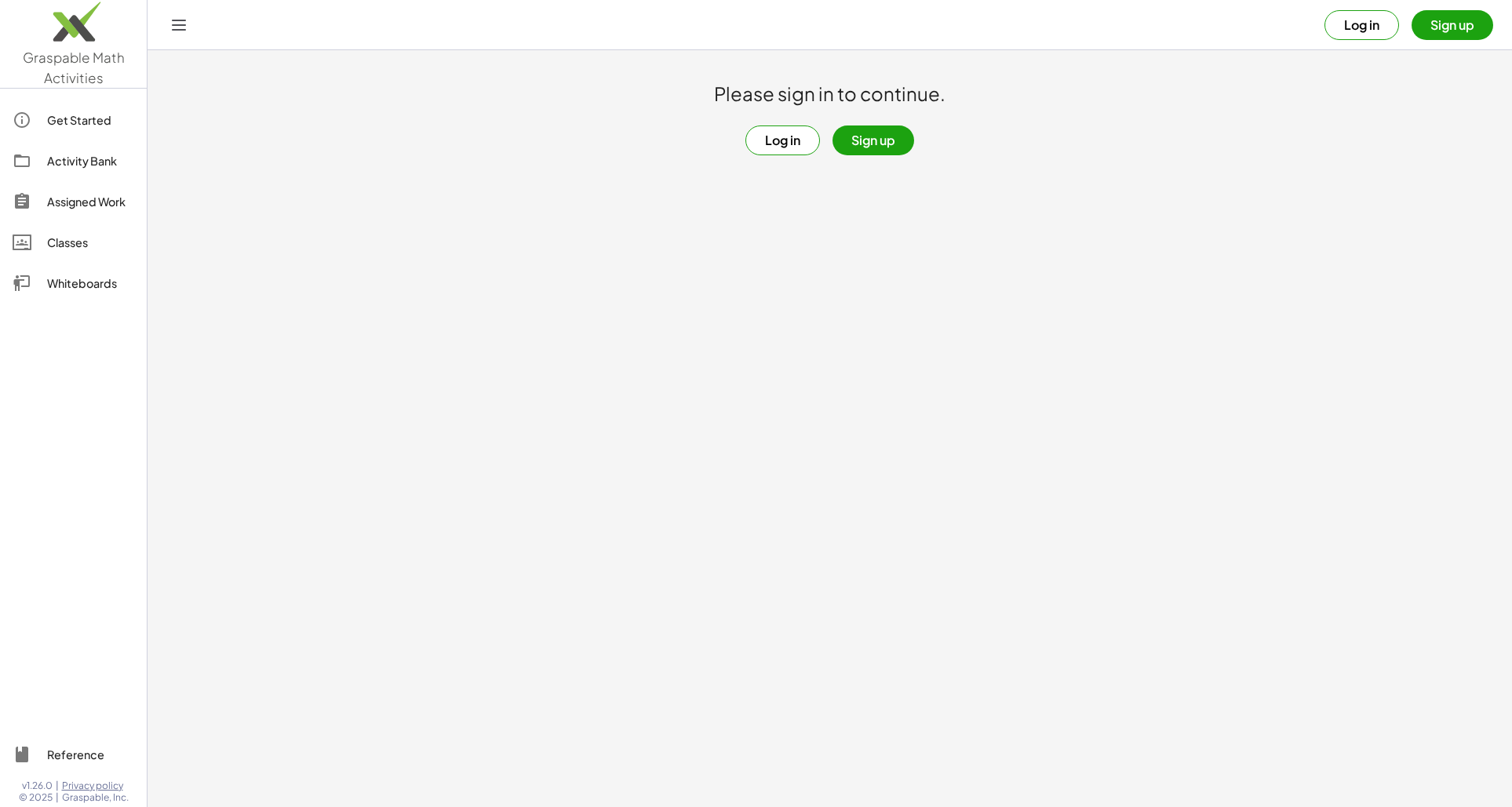 click on "Log in" at bounding box center [782, 140] 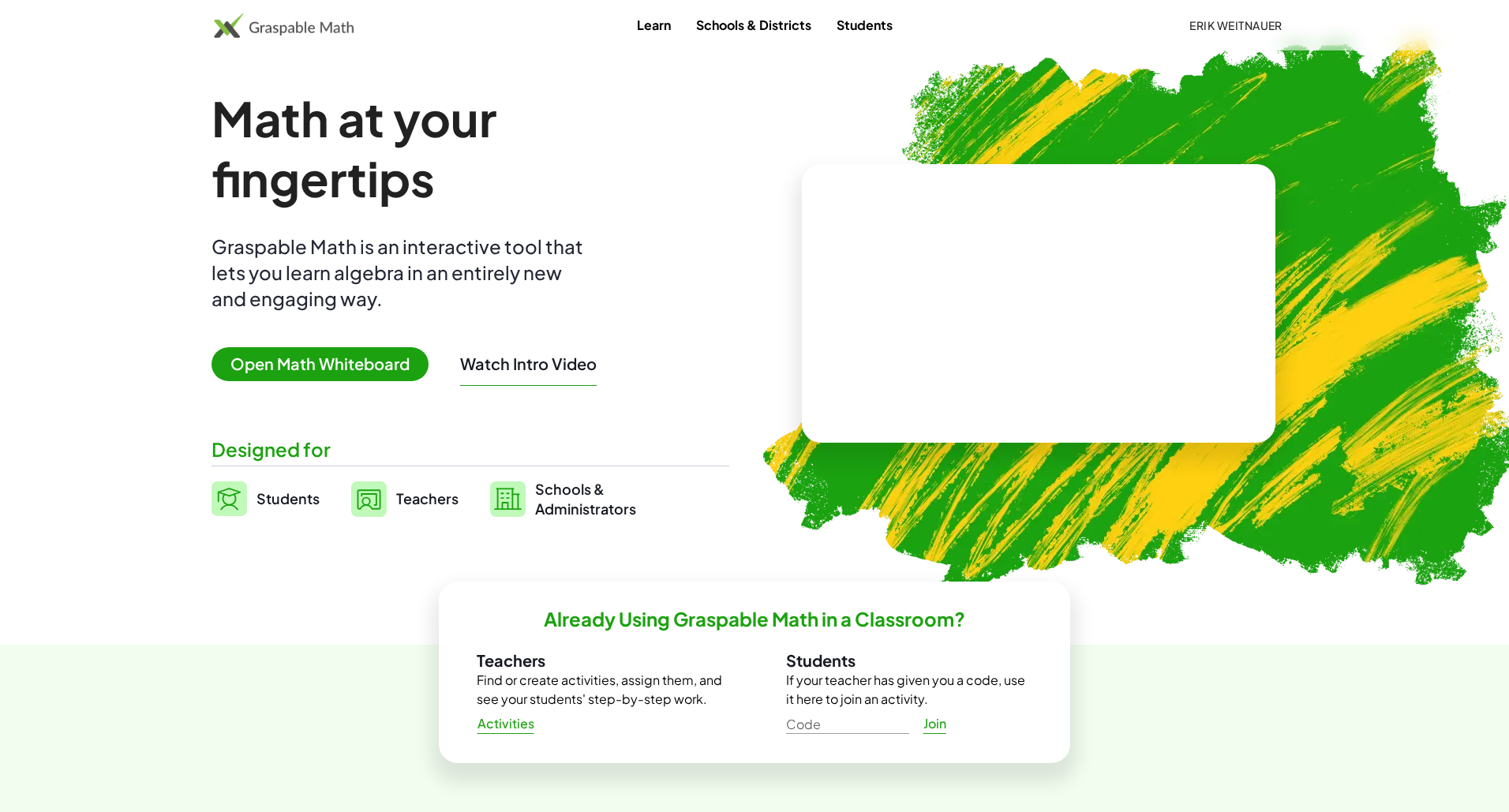 click on "Teachers" at bounding box center (427, 498) 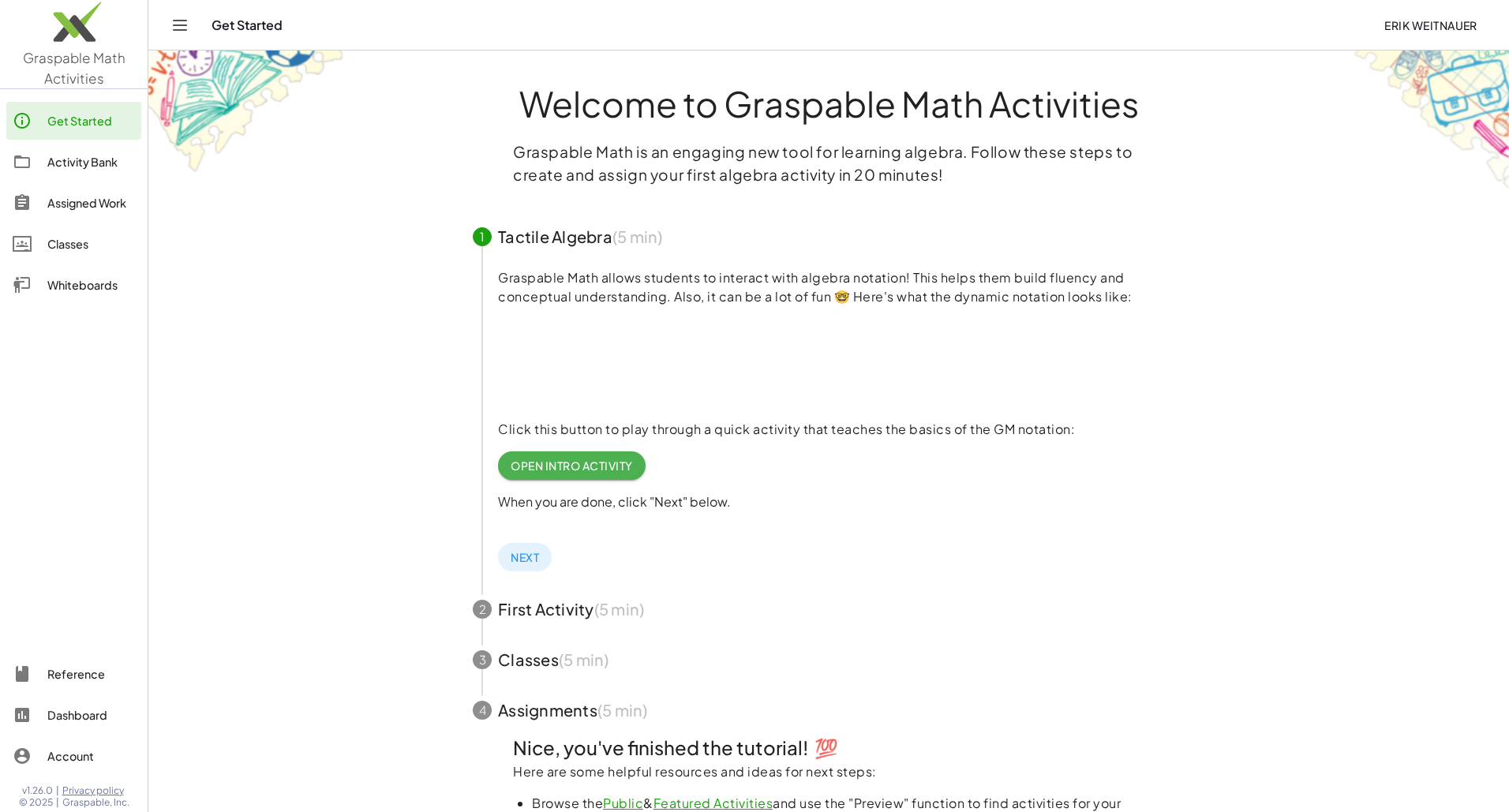 click on "Assigned Work" 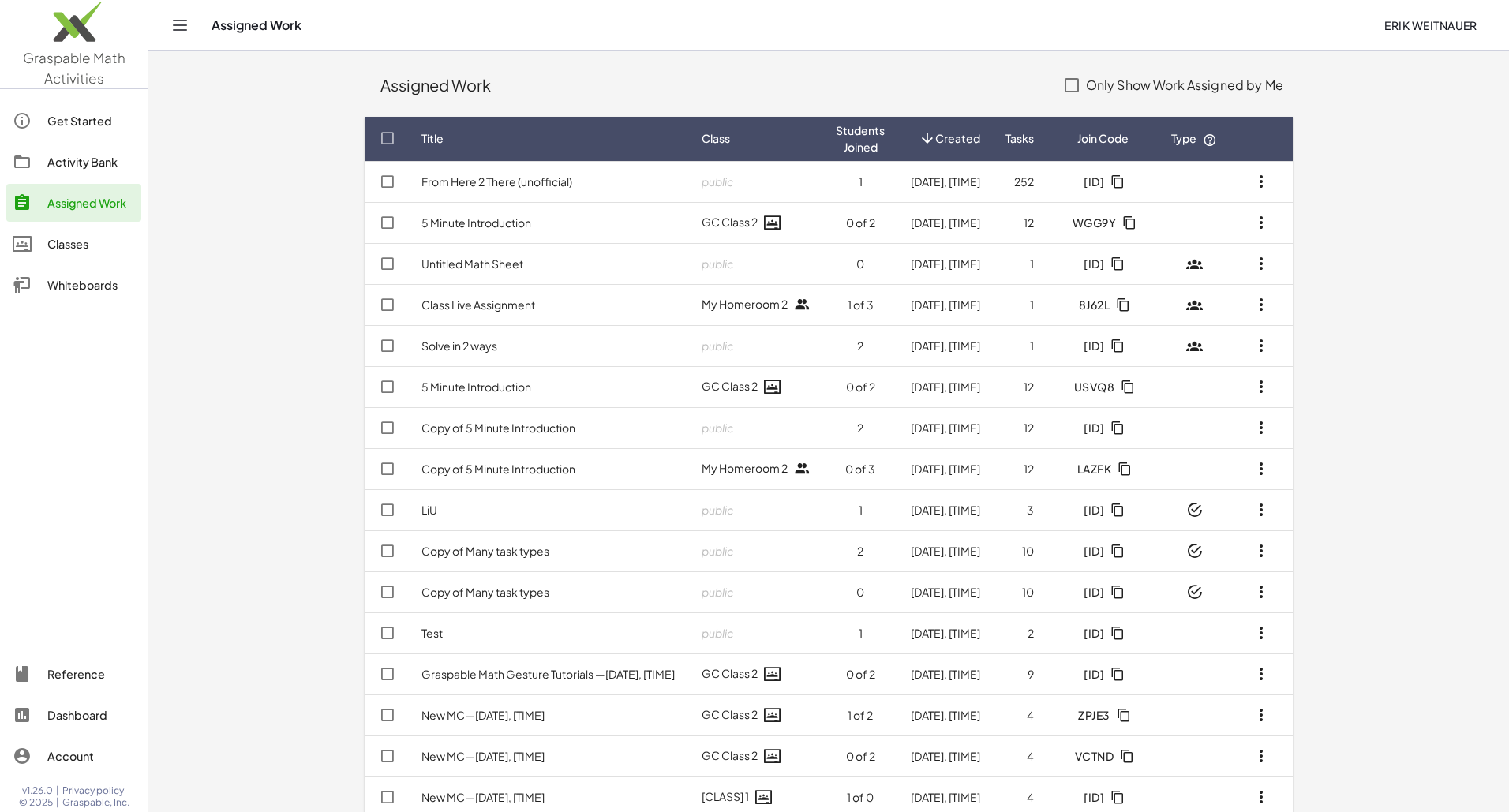 click on "From Here 2 There (unofficial)" 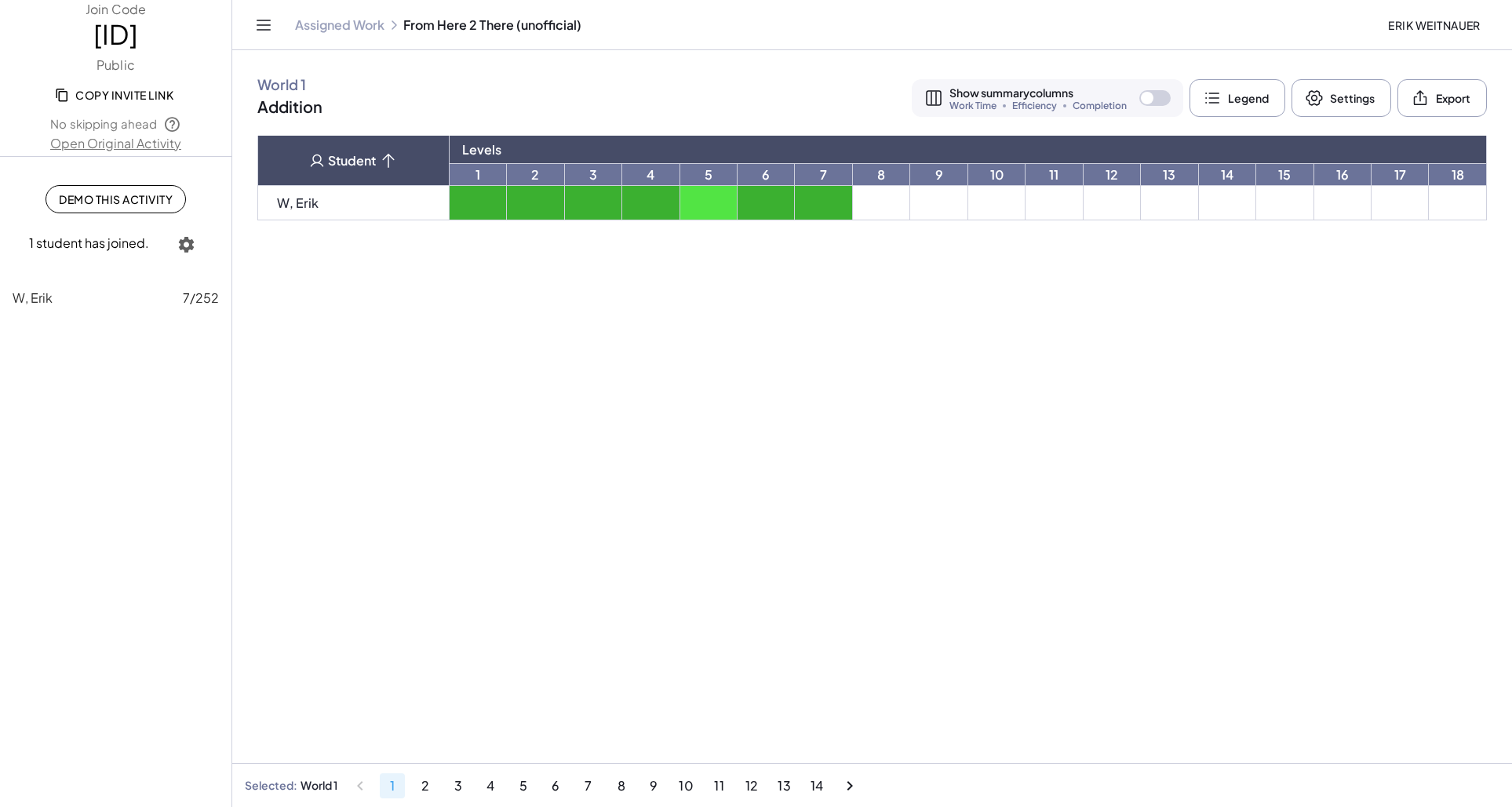 click on "Show summary   columns   Work Time   Efficiency   Completion" at bounding box center [1038, 98] 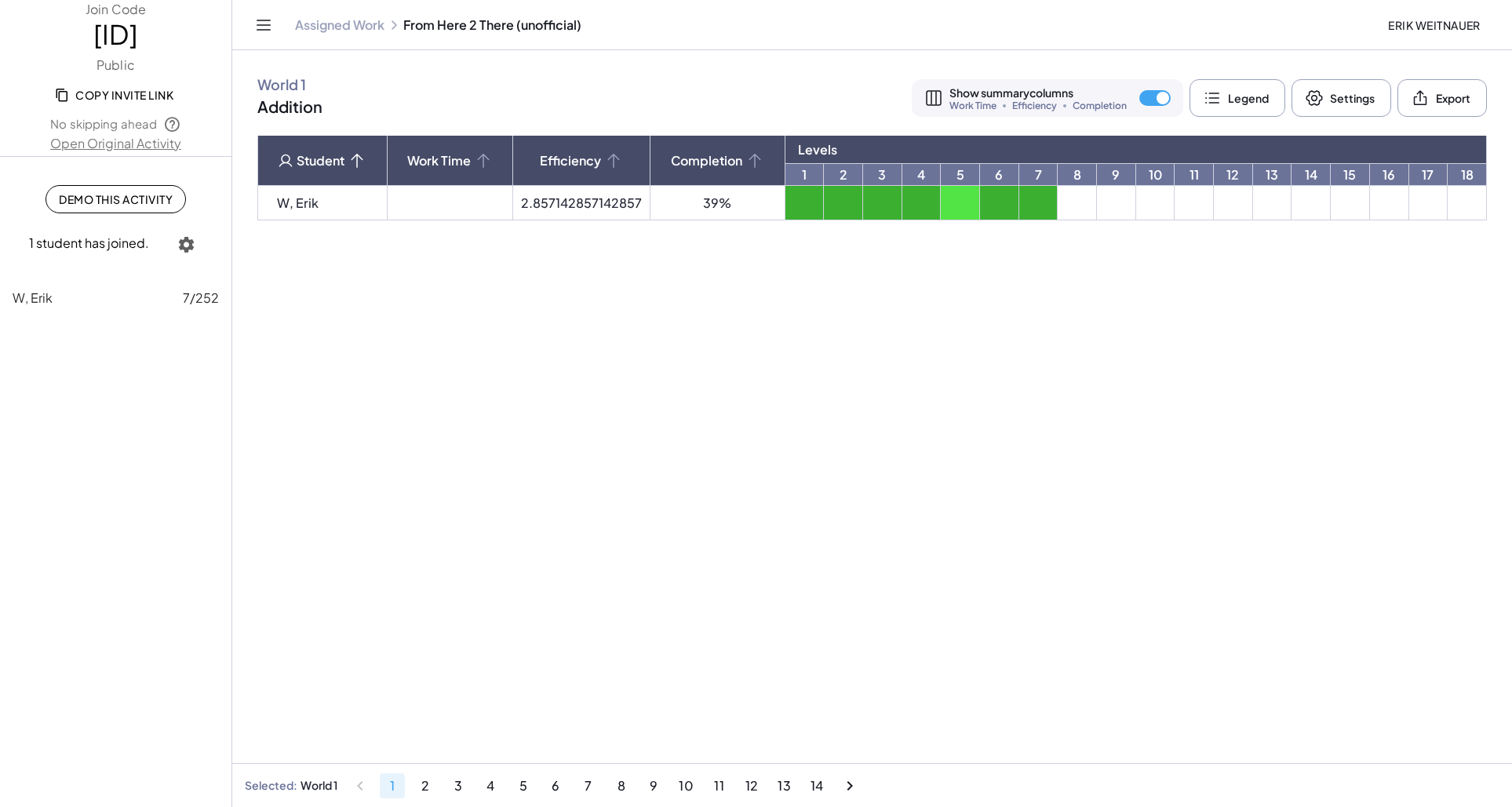 click 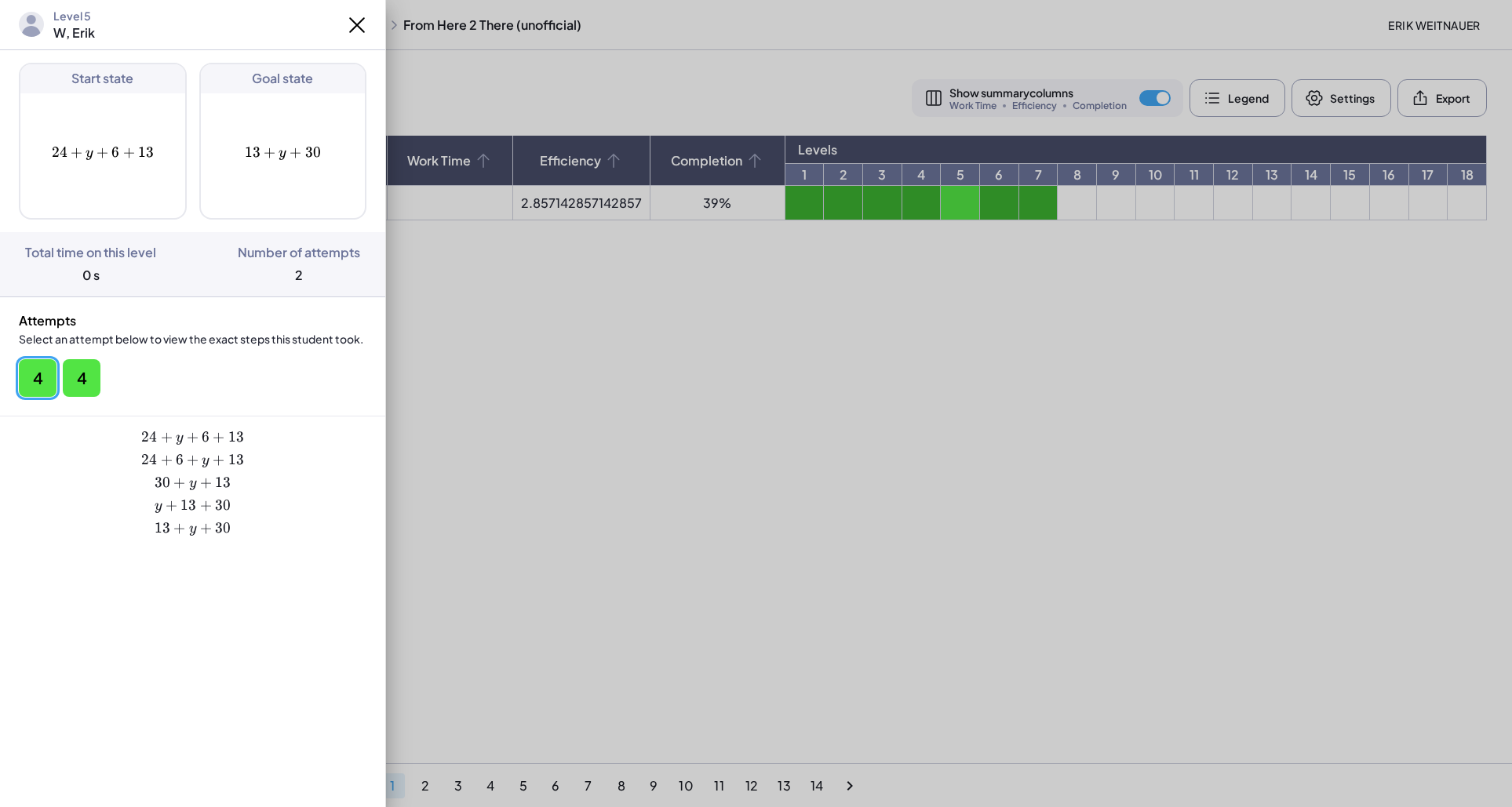 click on "4" 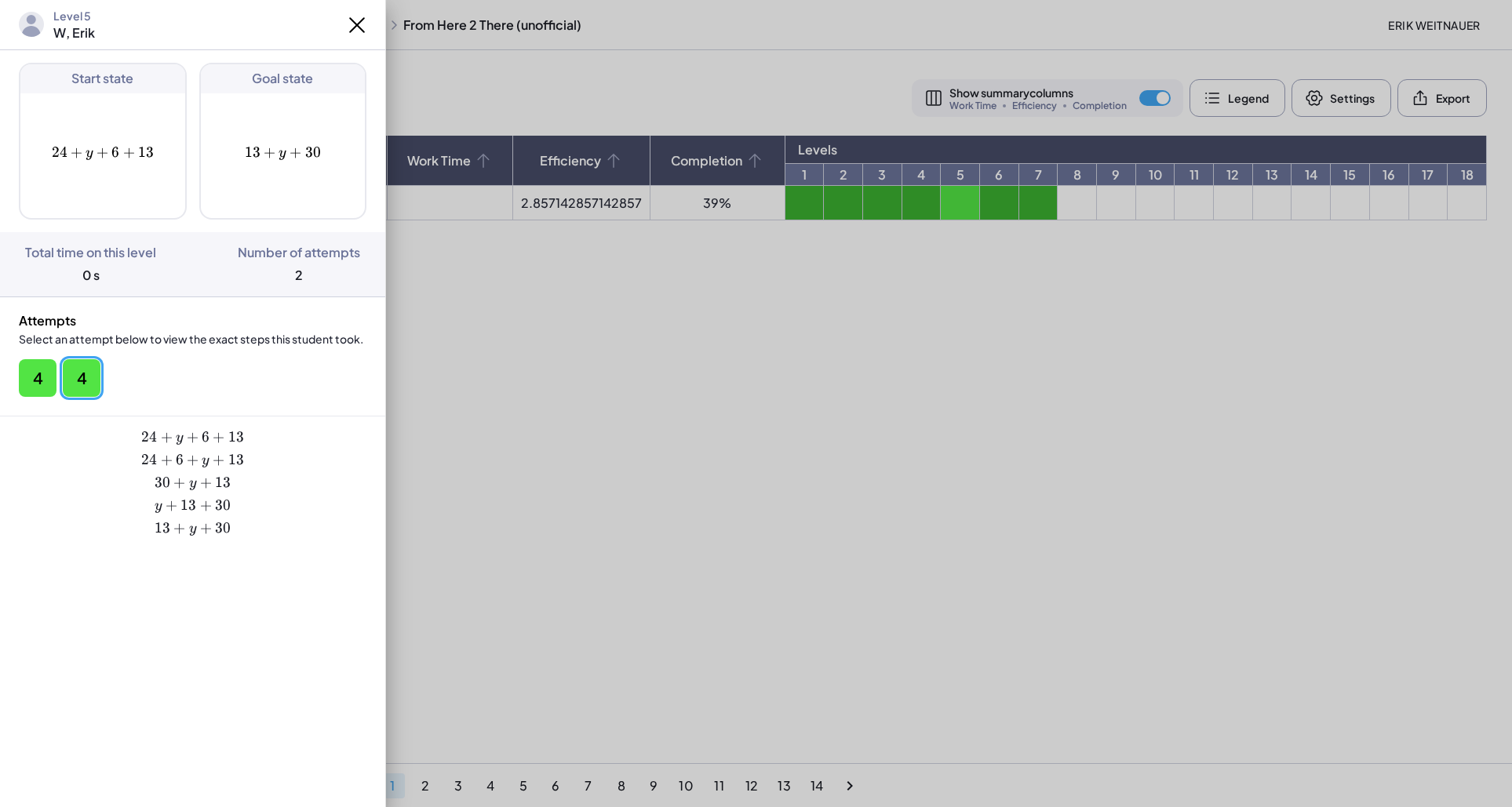 click on "4" 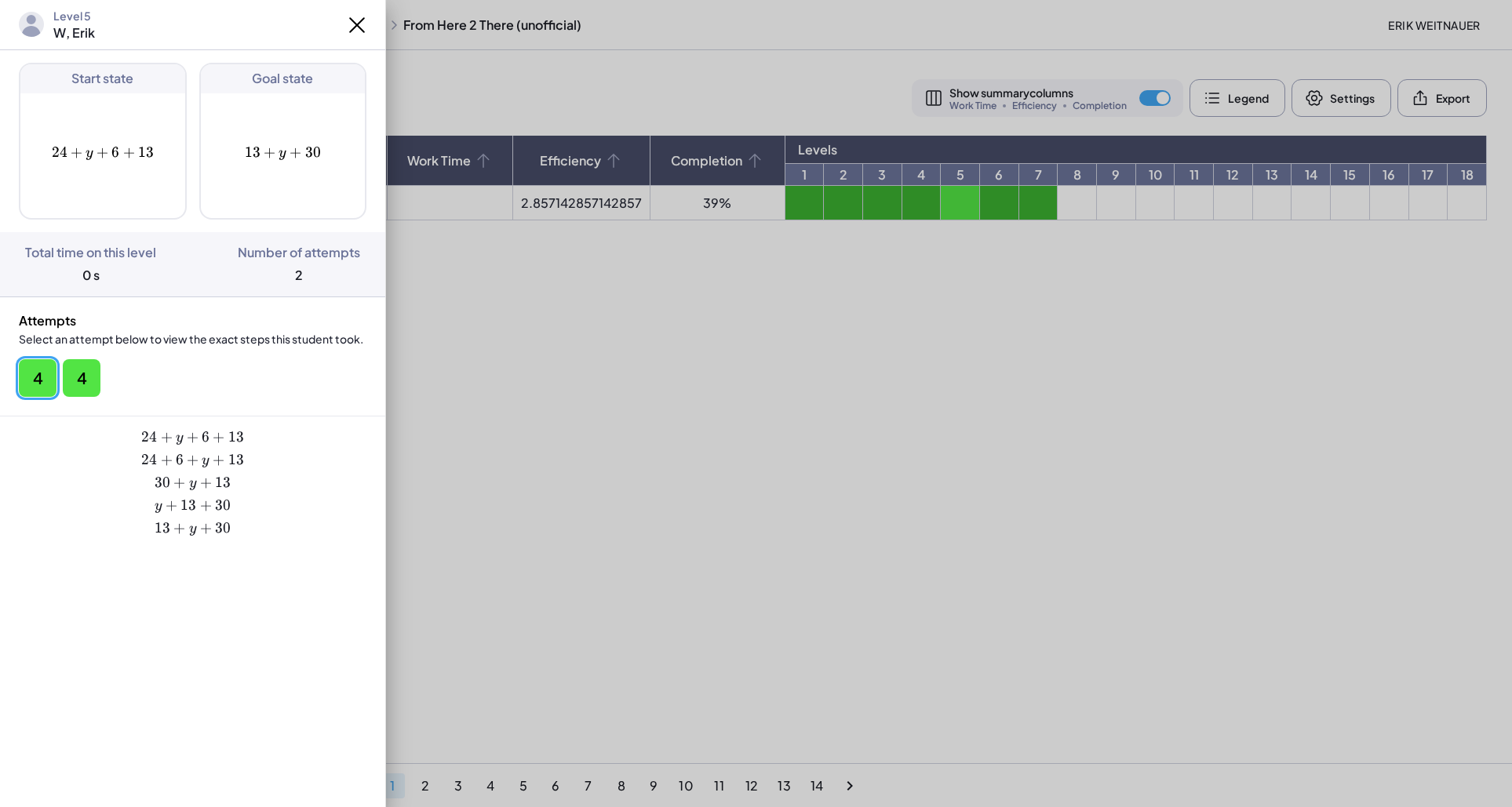 click on "4" 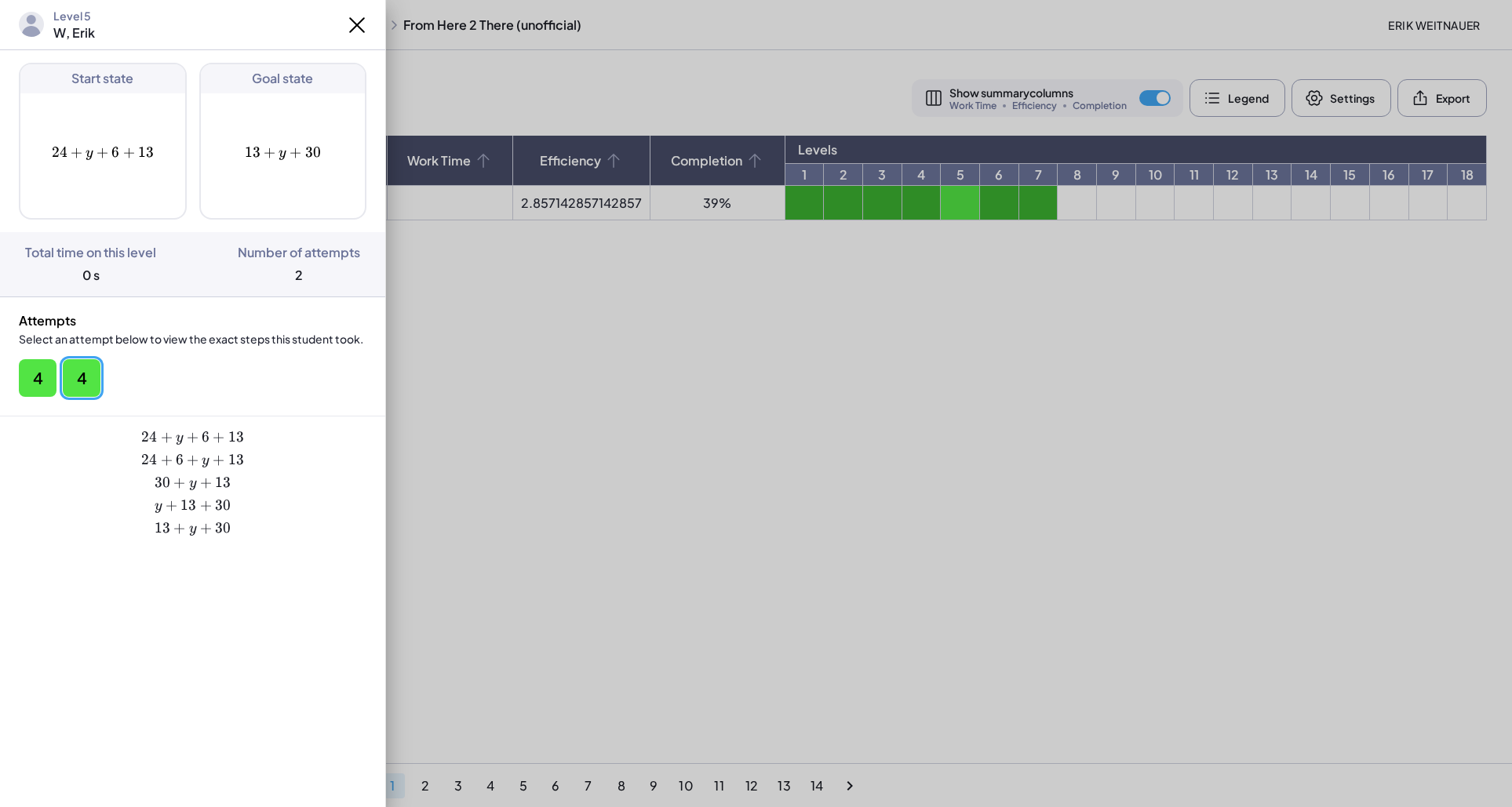 click 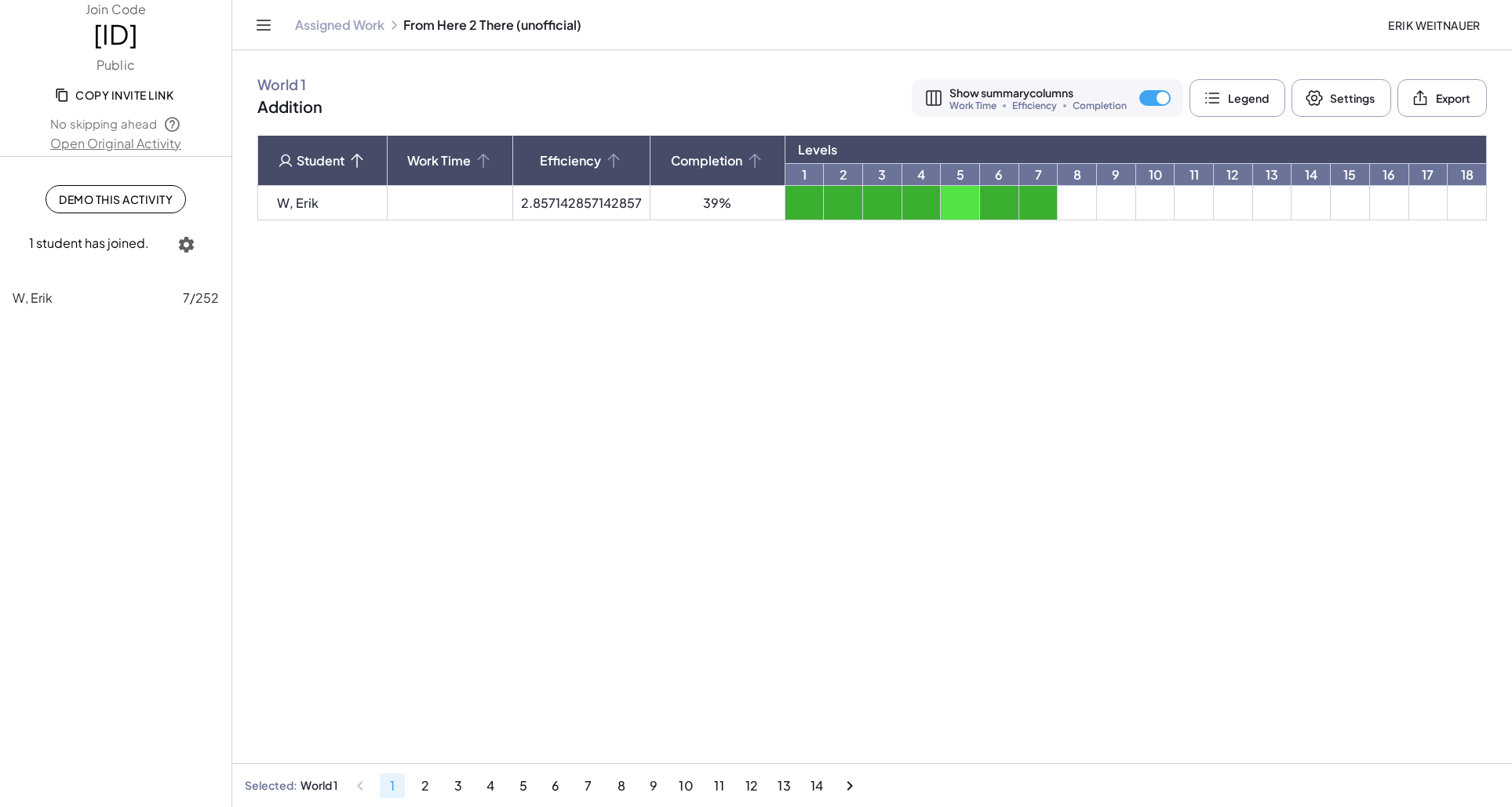 click on "3" 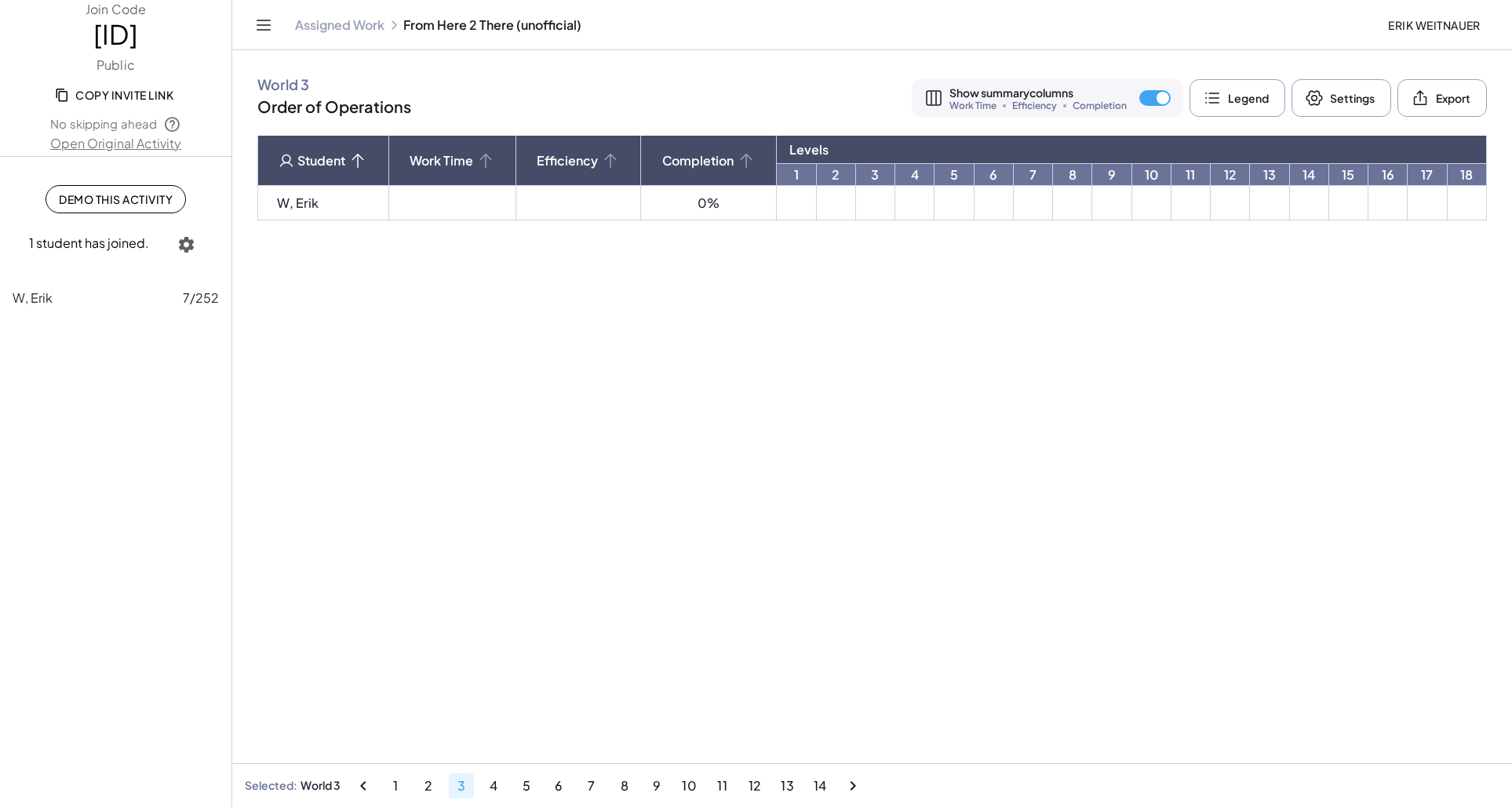click on "2" at bounding box center (428, 786) 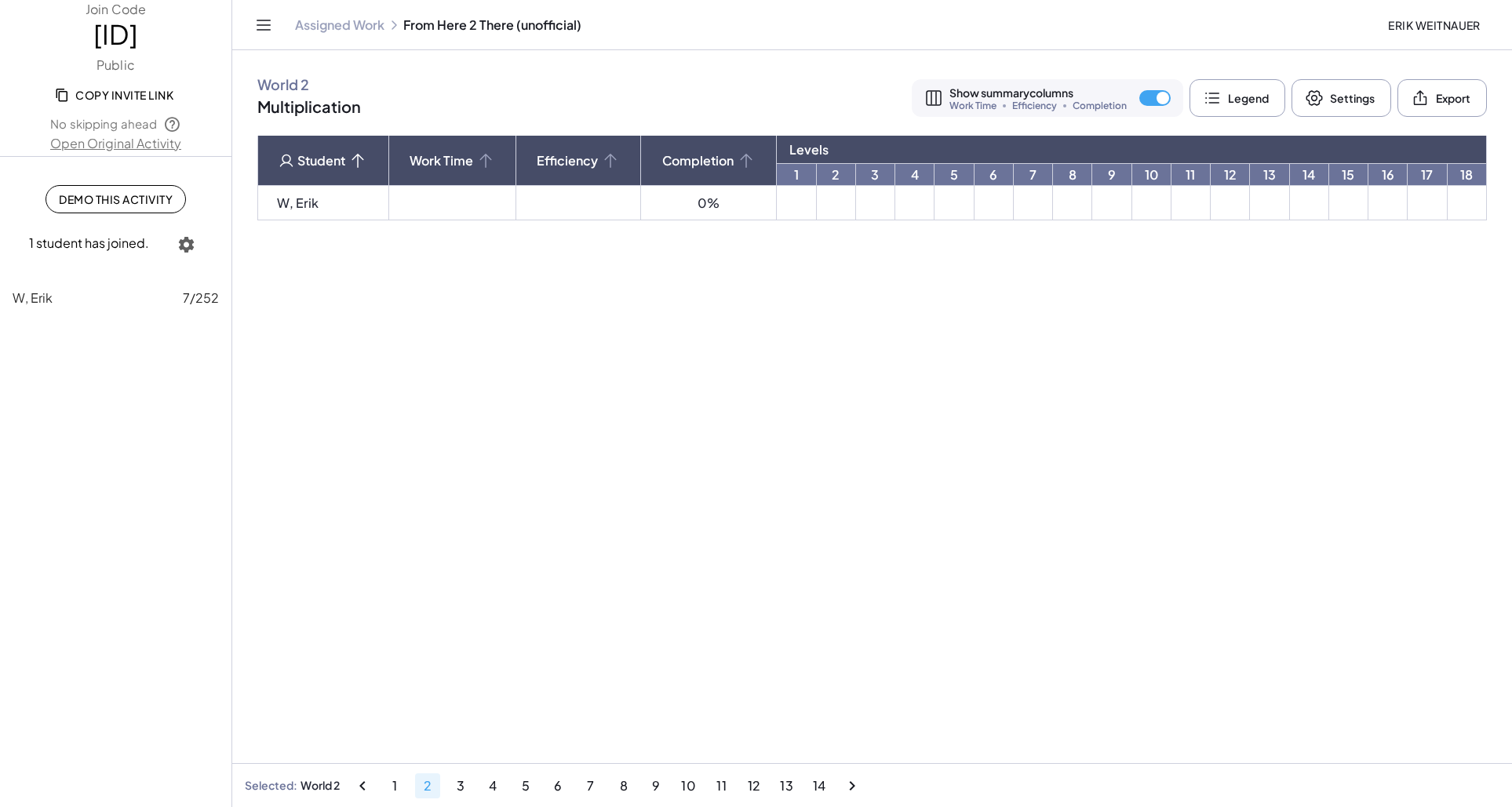 click on "1" at bounding box center [395, 786] 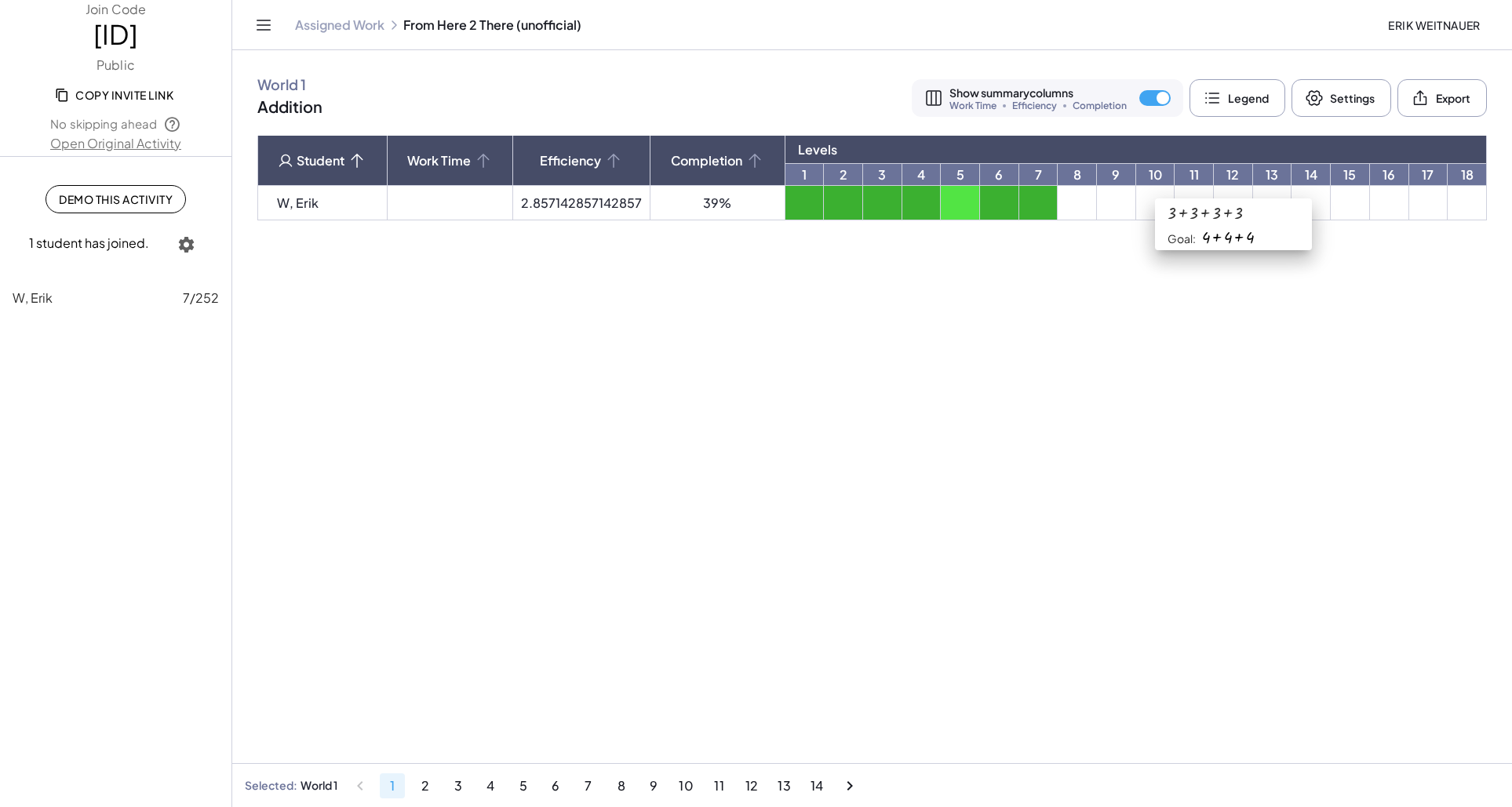 type 